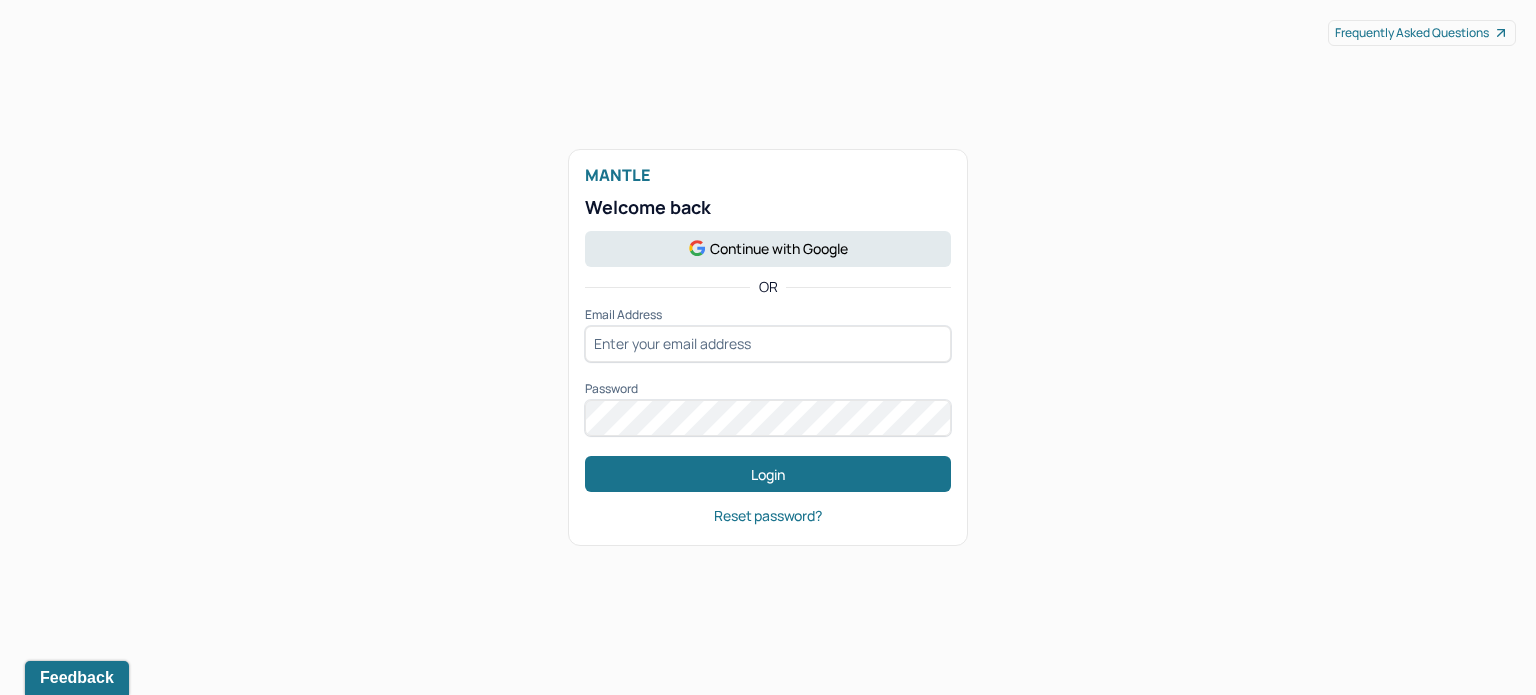 scroll, scrollTop: 0, scrollLeft: 0, axis: both 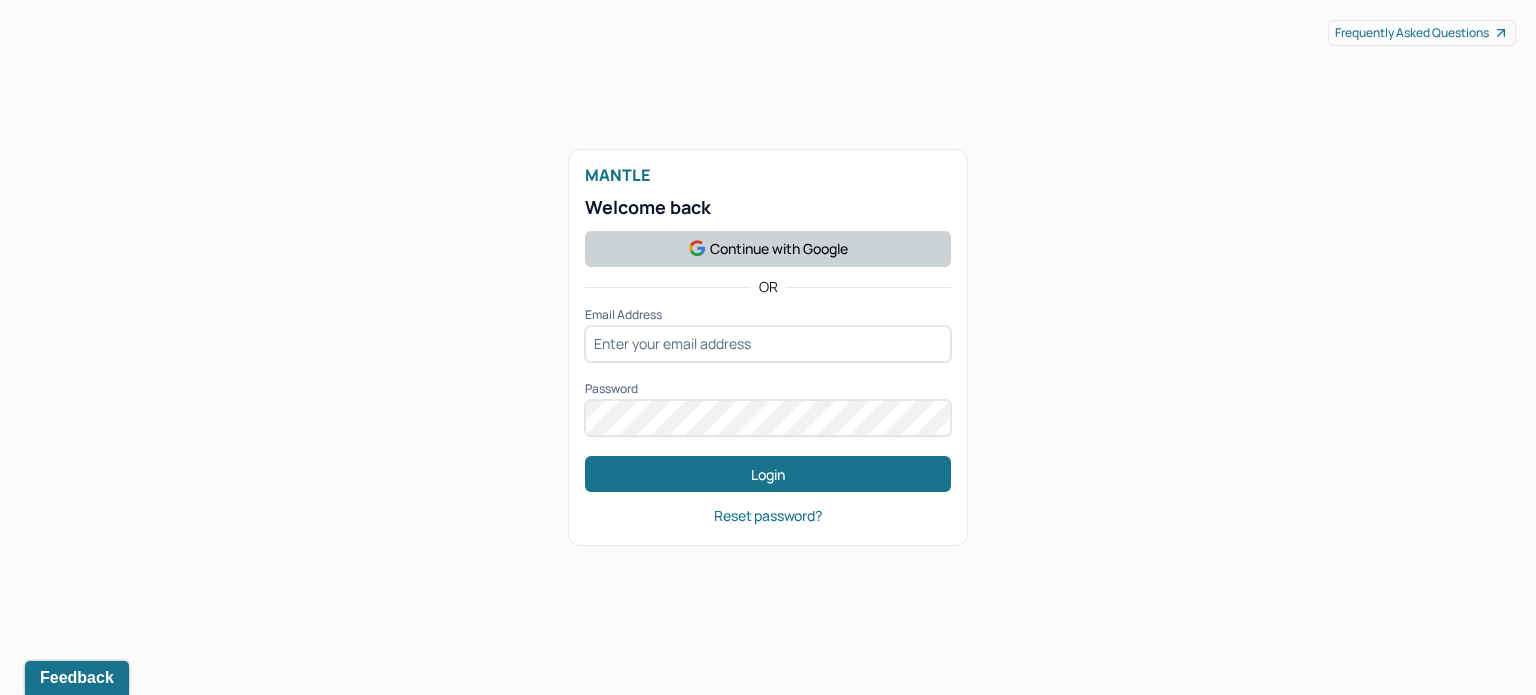 click on "Continue with Google" at bounding box center [768, 249] 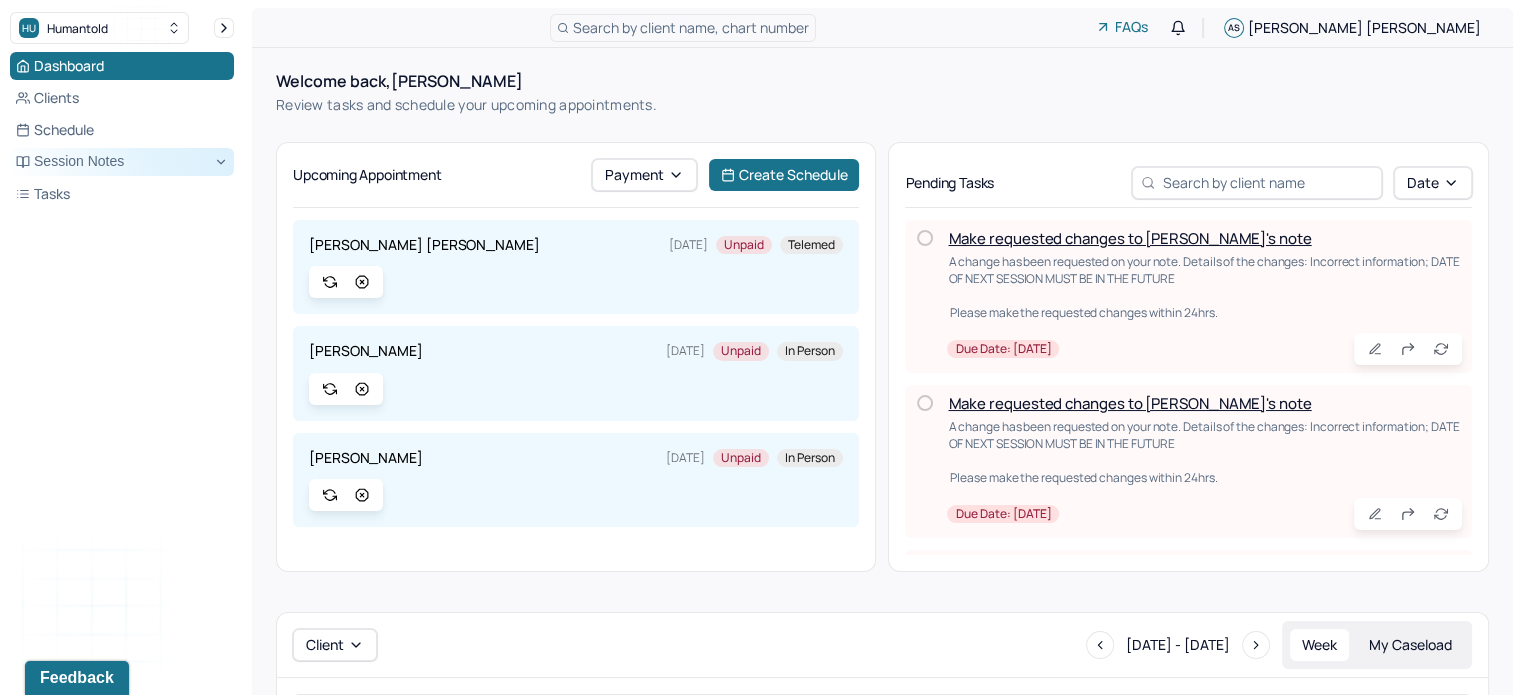 click on "Session Notes" at bounding box center [122, 162] 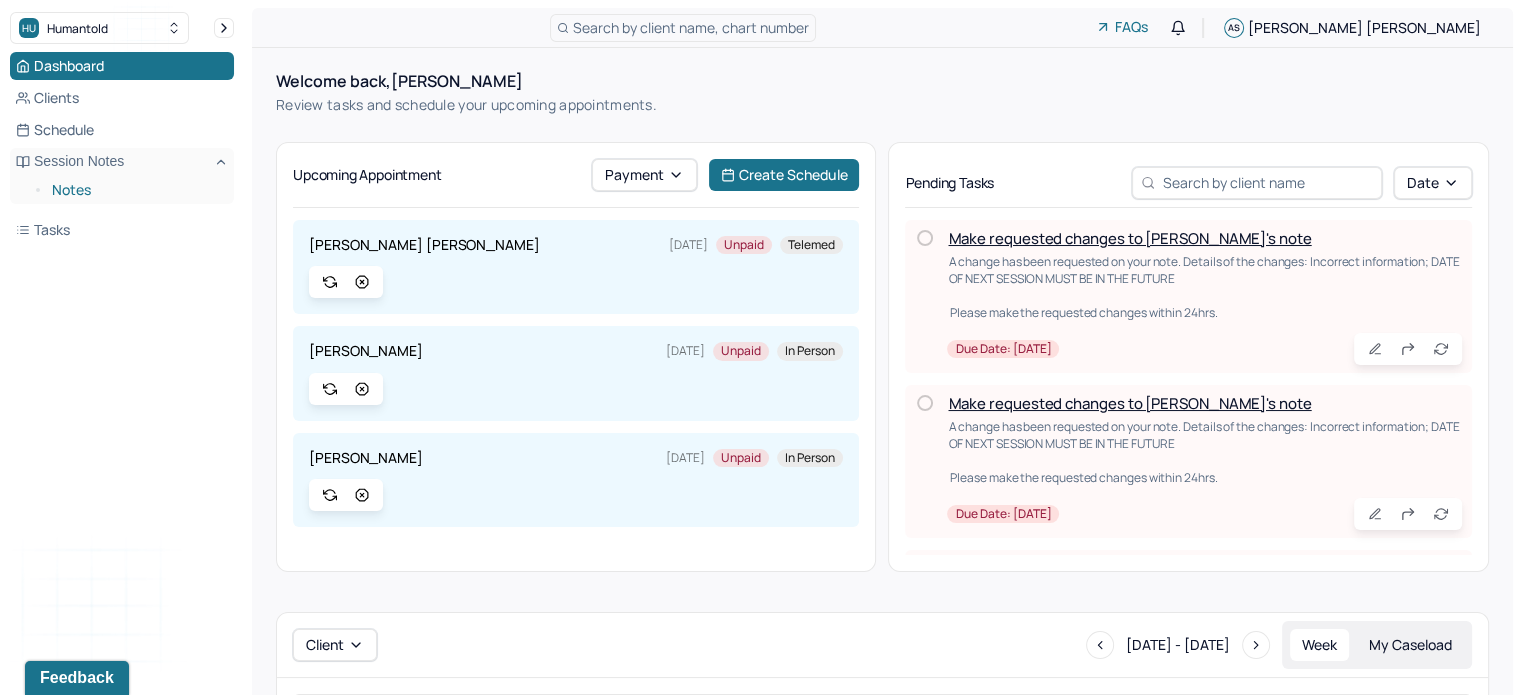 click on "Notes" at bounding box center (135, 190) 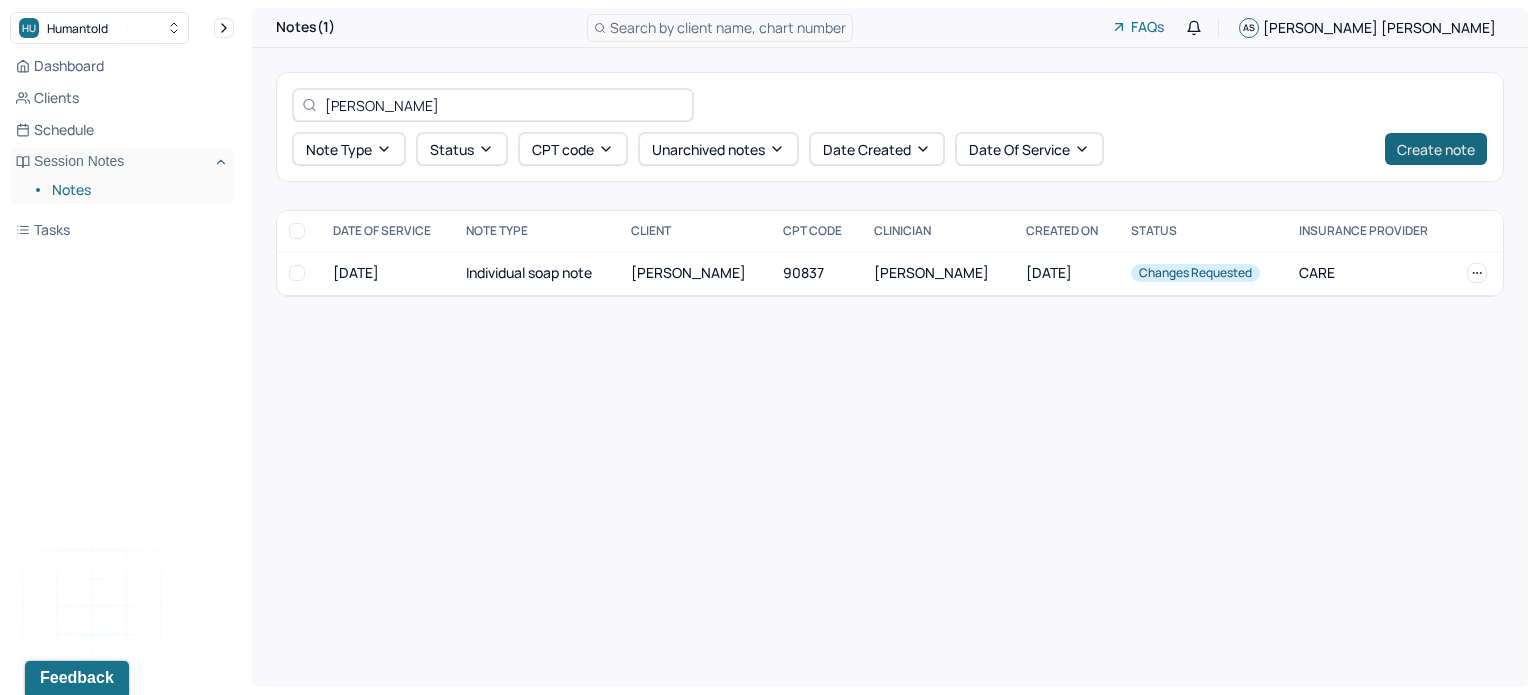 click on "Create note" at bounding box center (1436, 149) 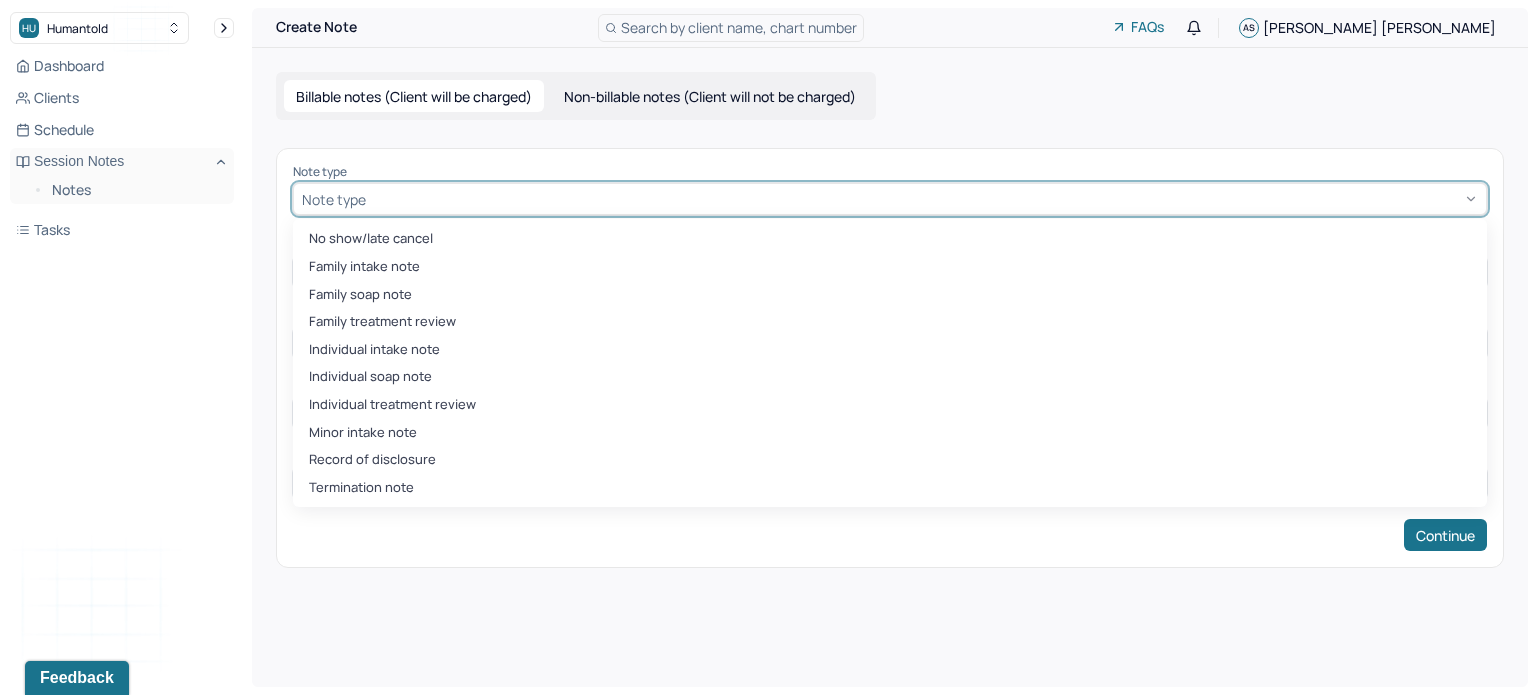 click at bounding box center (924, 199) 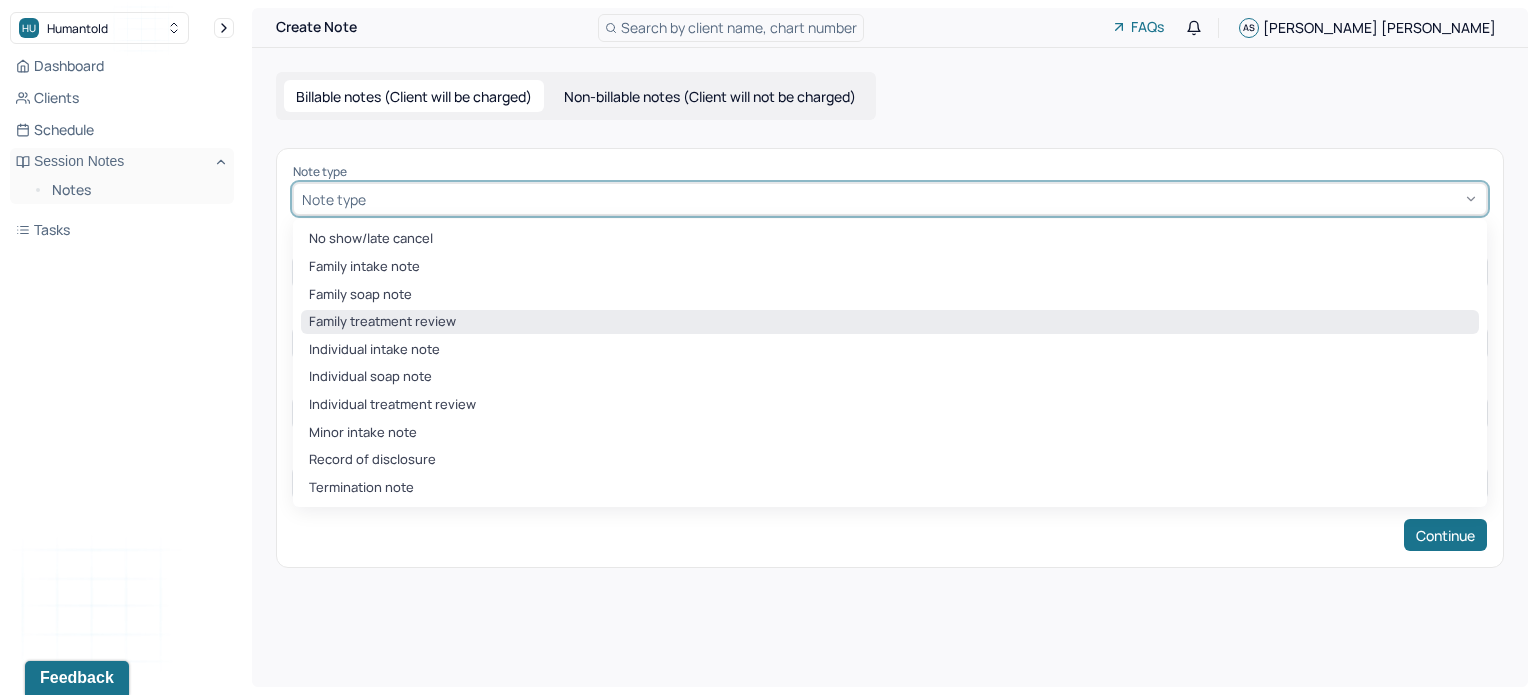 drag, startPoint x: 460, startPoint y: 352, endPoint x: 463, endPoint y: 319, distance: 33.13608 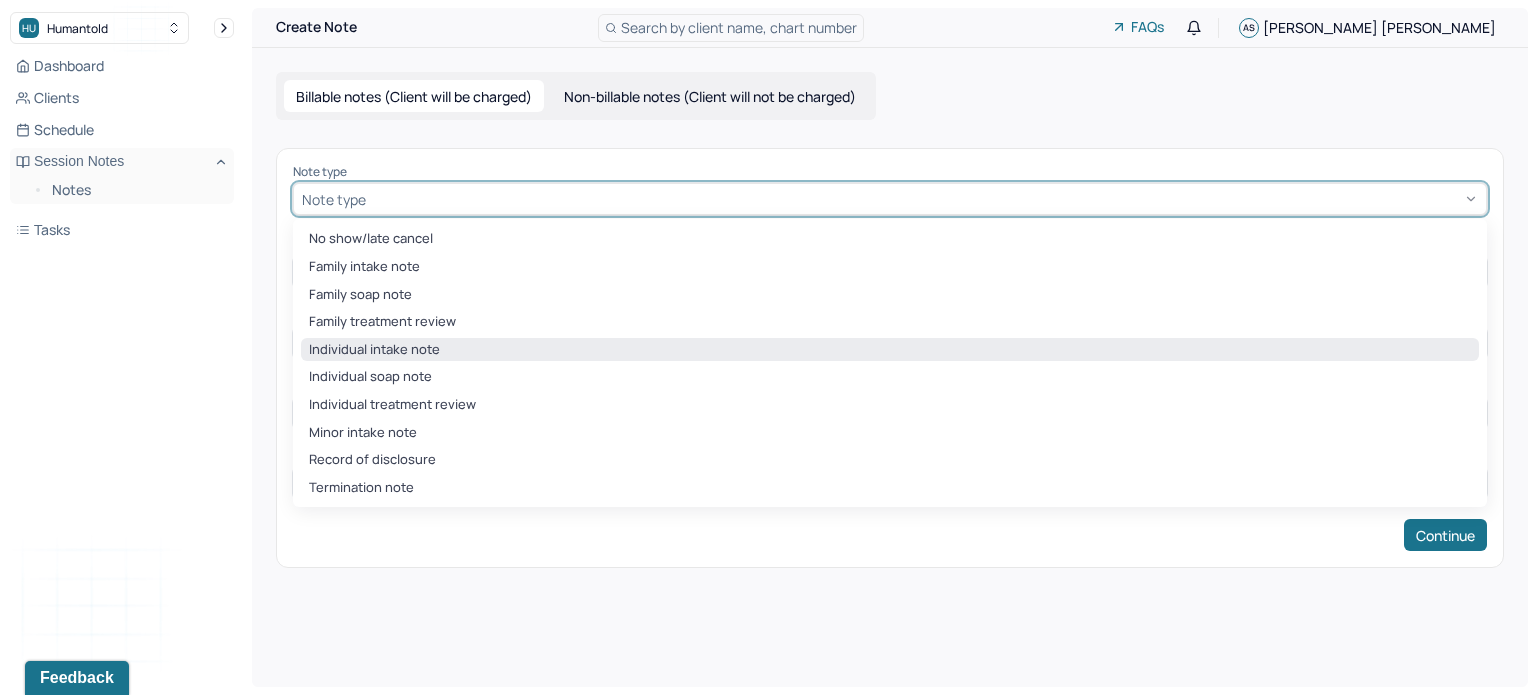 click on "Individual intake note" at bounding box center (890, 350) 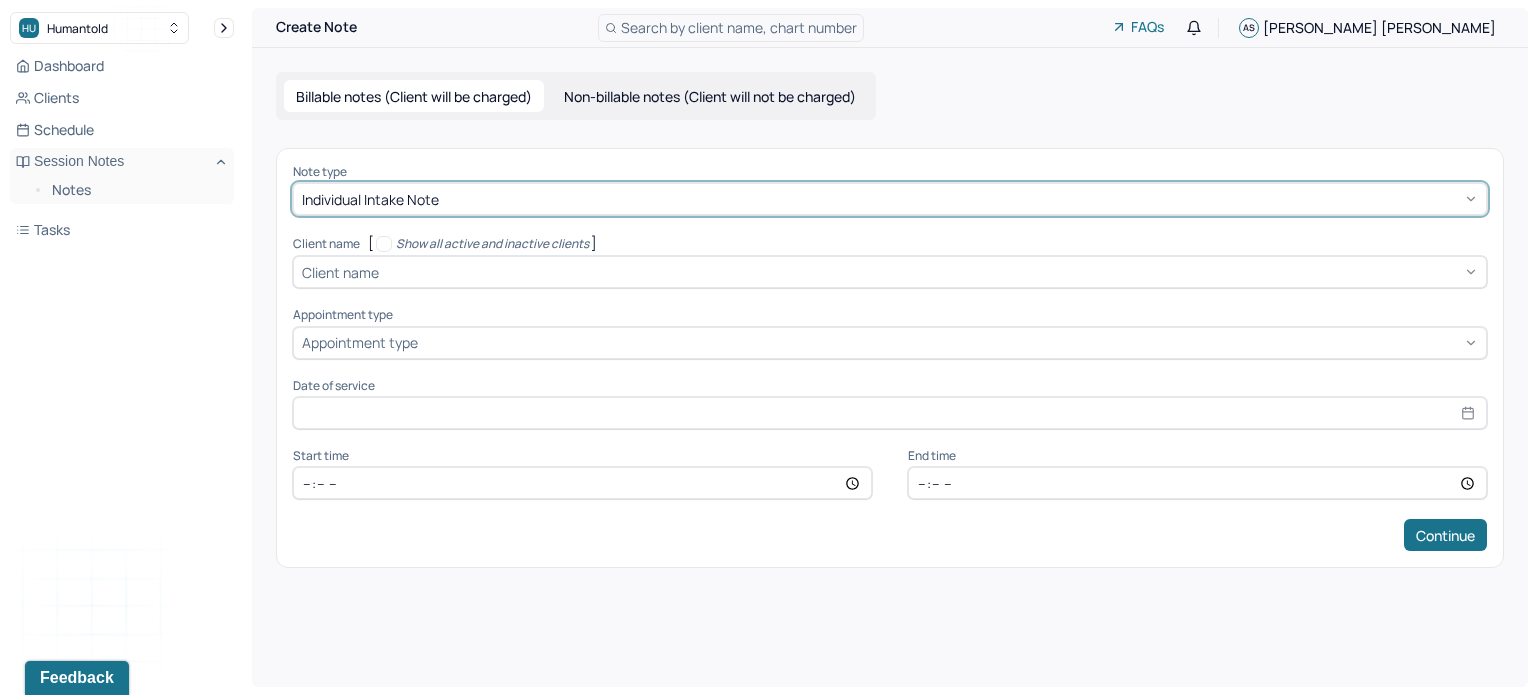 click at bounding box center (930, 272) 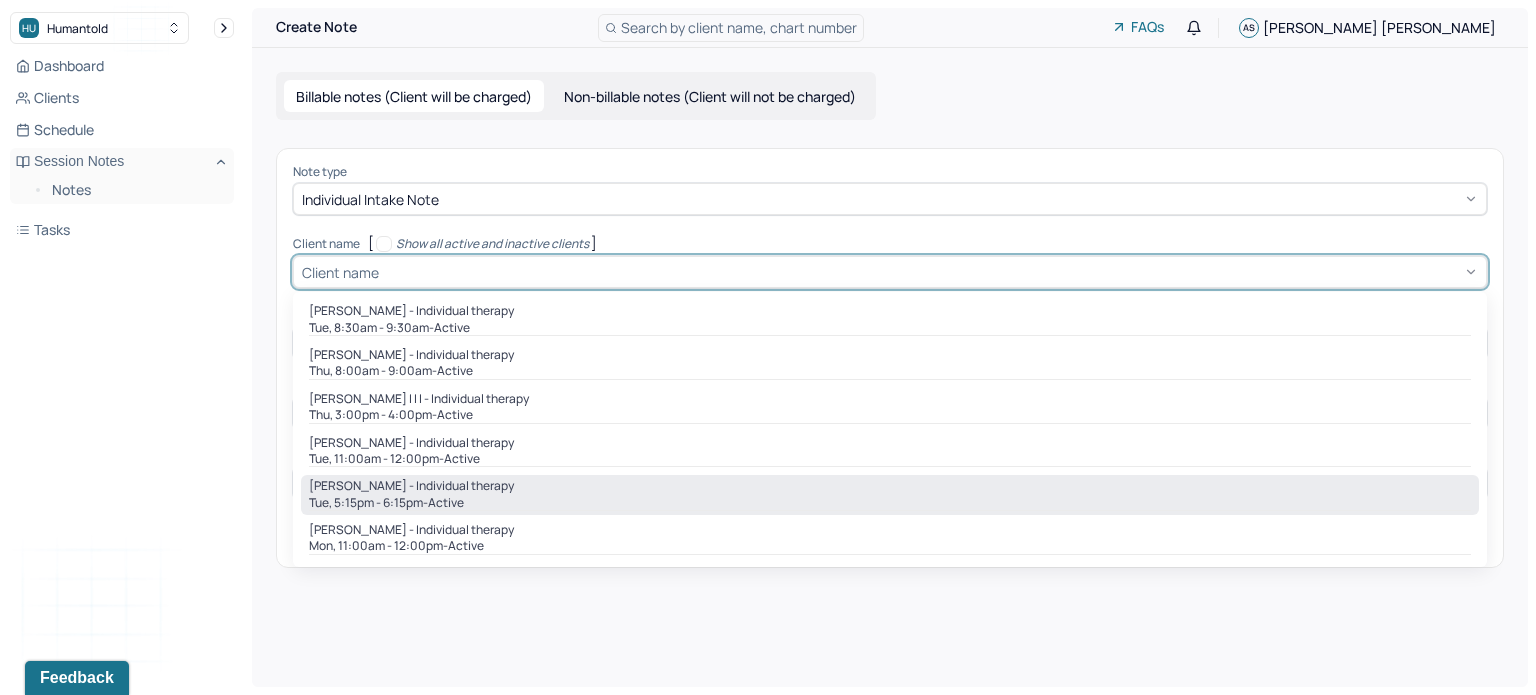 click on "active" at bounding box center [446, 503] 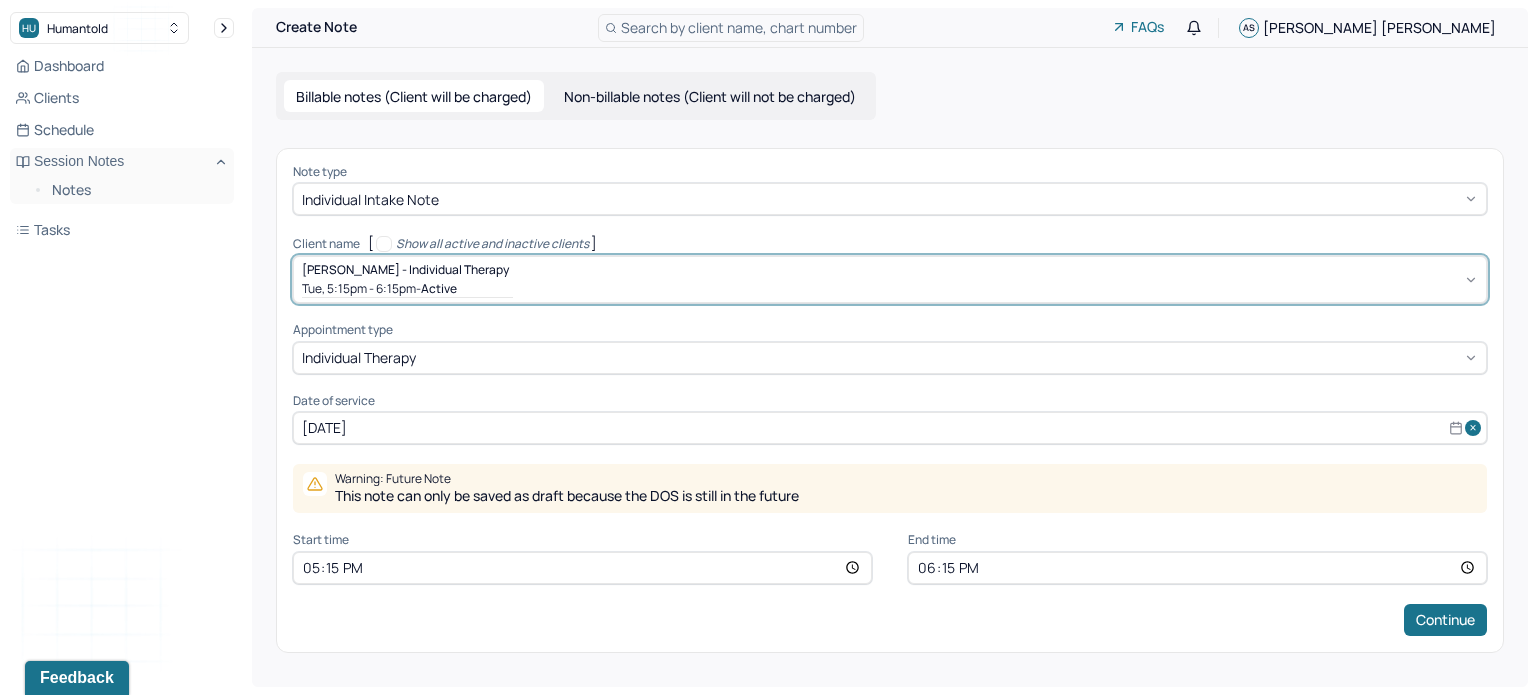 select on "9" 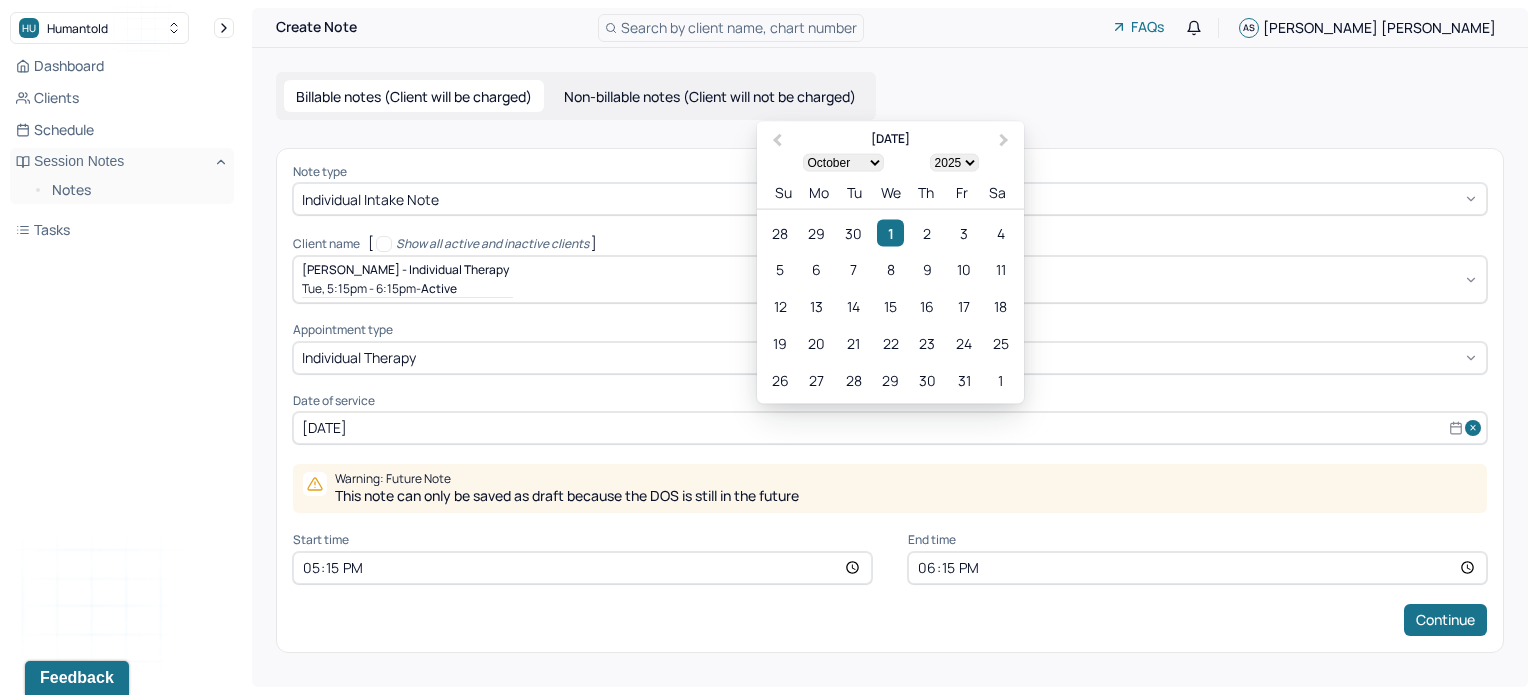 click on "[DATE]" at bounding box center [890, 428] 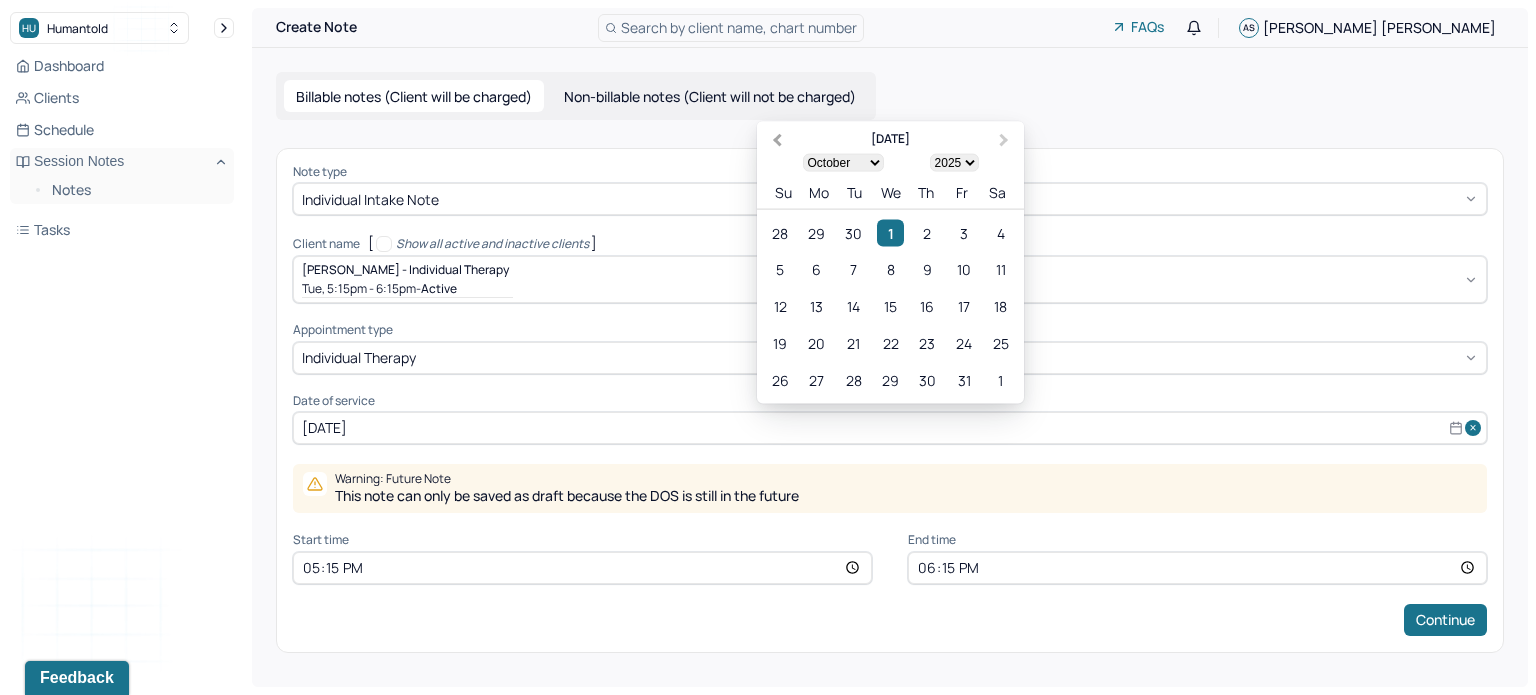 click on "Previous Month" at bounding box center (777, 141) 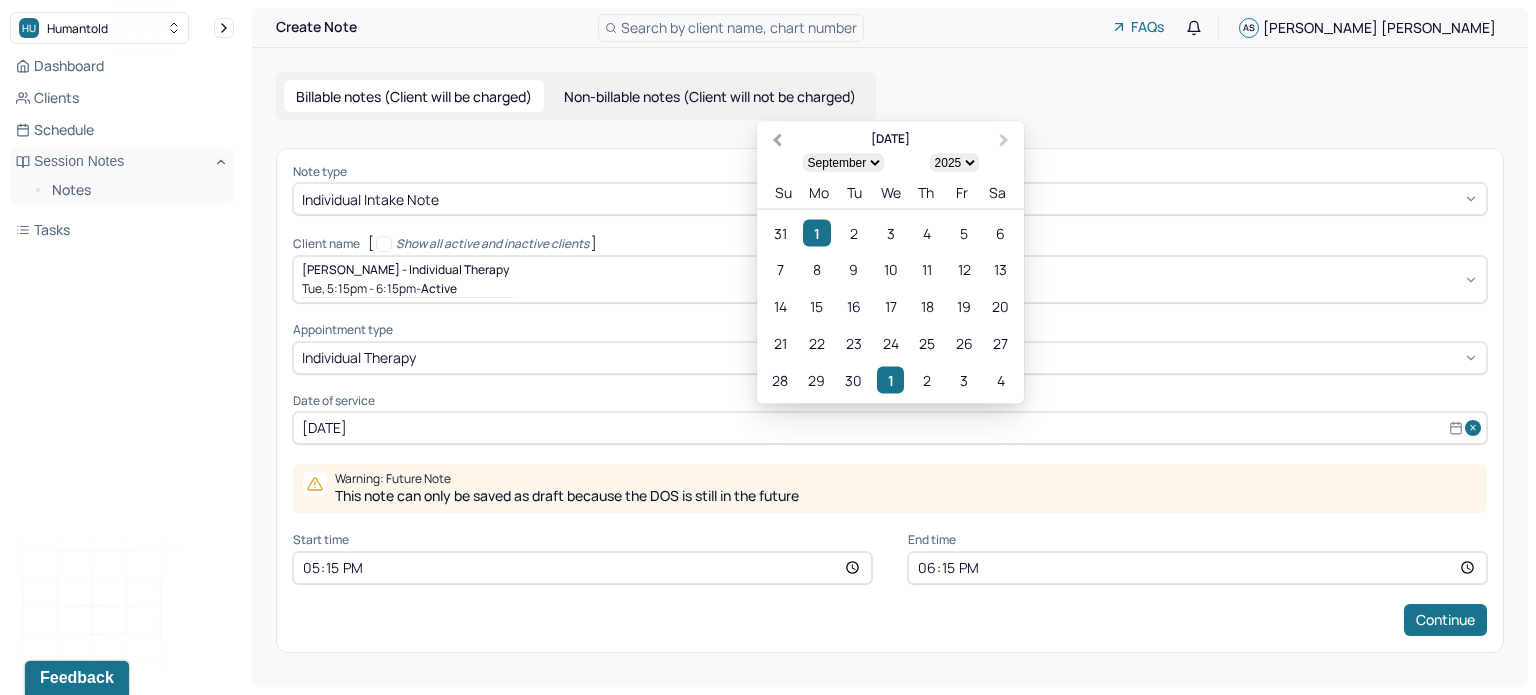 click on "Previous Month" at bounding box center [777, 141] 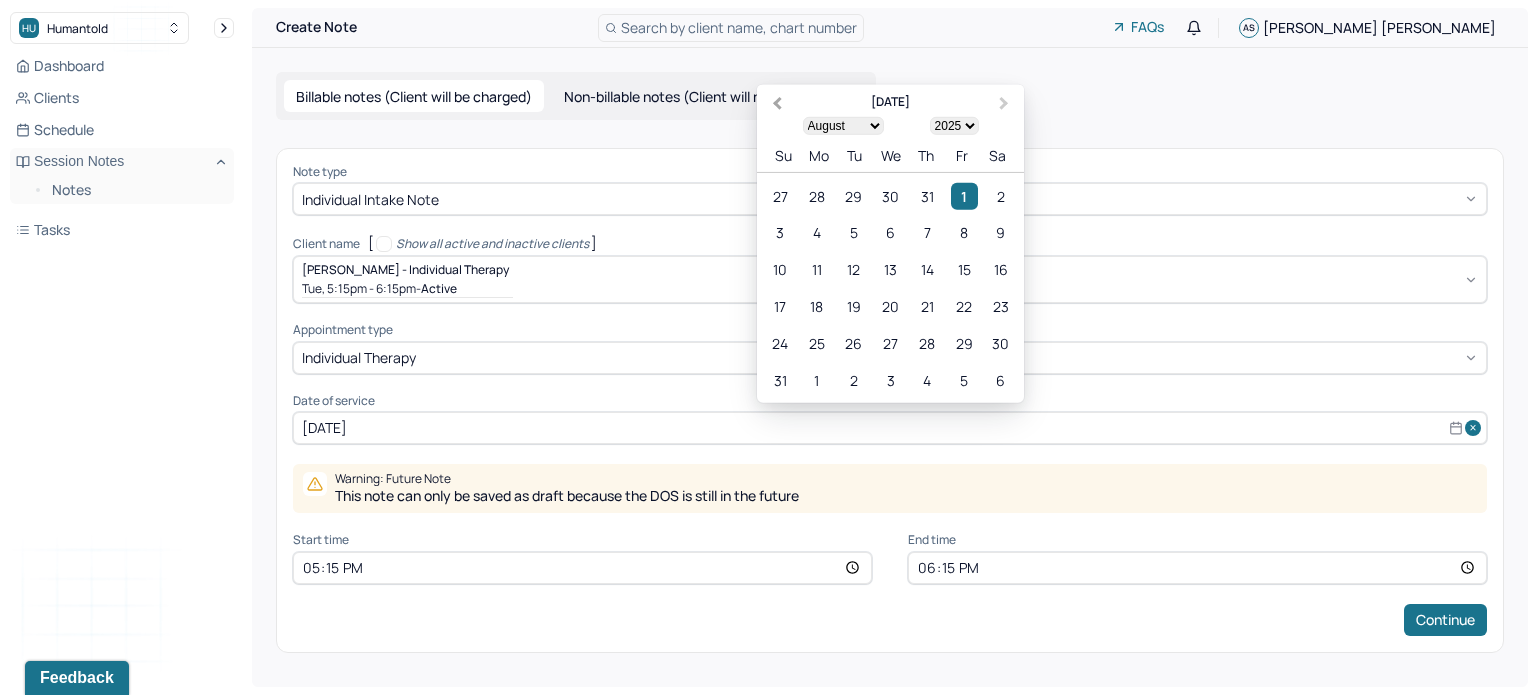 click on "August [DATE] February March April May June July August September October November [DATE] 1901 1902 1903 1904 1905 1906 1907 1908 1909 1910 1911 1912 1913 1914 1915 1916 1917 1918 1919 1920 1921 1922 1923 1924 1925 1926 1927 1928 1929 1930 1931 1932 1933 1934 1935 1936 1937 1938 1939 1940 1941 1942 1943 1944 1945 1946 1947 1948 1949 1950 1951 1952 1953 1954 1955 1956 1957 1958 1959 1960 1961 1962 1963 1964 1965 1966 1967 1968 1969 1970 1971 1972 1973 1974 1975 1976 1977 1978 1979 1980 1981 1982 1983 1984 1985 1986 1987 1988 1989 1990 1991 1992 1993 1994 1995 1996 1997 1998 1999 2000 2001 2002 2003 2004 2005 2006 2007 2008 2009 2010 2011 2012 2013 2014 2015 2016 2017 2018 2019 2020 2021 2022 2023 2024 2025 2026 2027 2028 2029 2030 2031 2032 2033 2034 2035 2036 2037 2038 2039 2040 2041 2042 2043 2044 2045 2046 2047 2048 2049 2050 2051 2052 2053 2054 2055 2056 2057 2058 2059 2060 2061 2062 2063 2064 2065 2066 2067 2068 2069 2070 2071 2072 2073 2074 2075 2076 2077 2078 2079 2080 2081 2082 2083 2084" at bounding box center [890, 129] 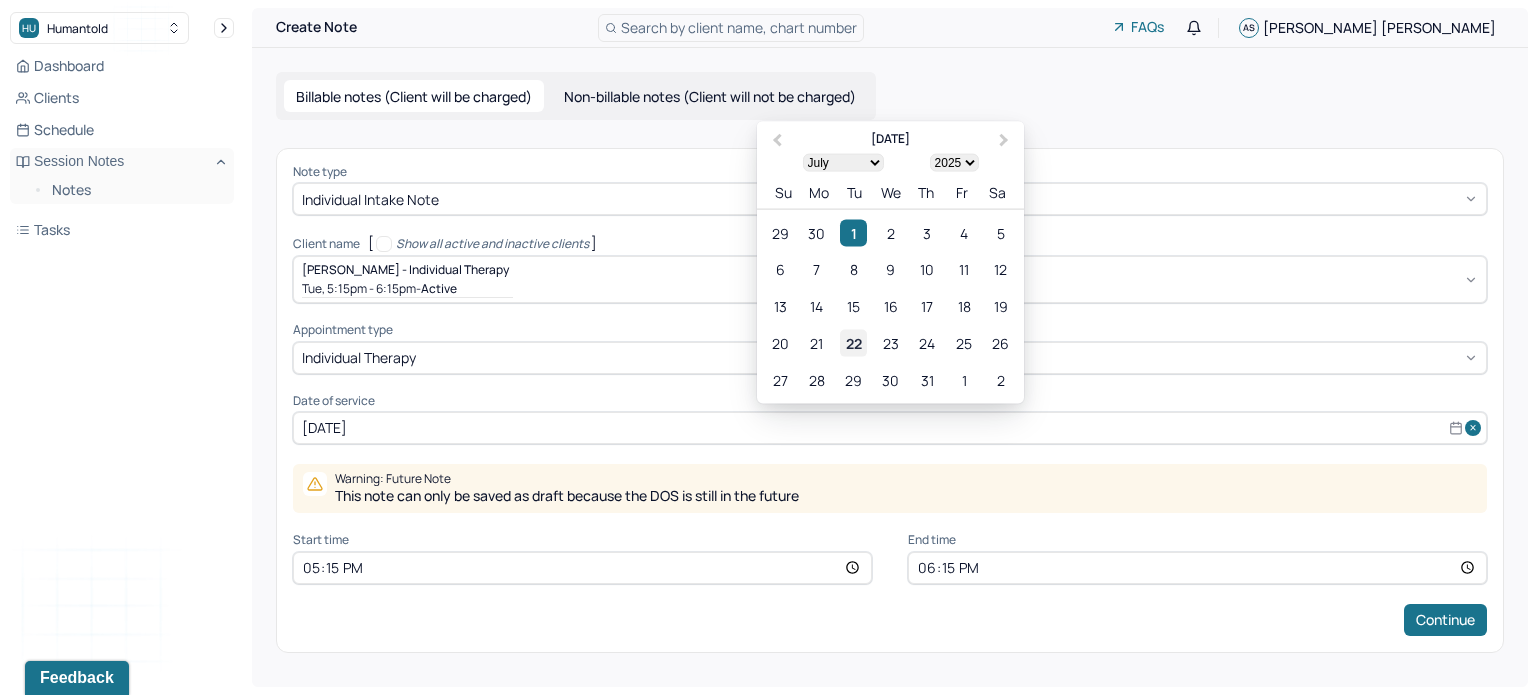 click on "22" at bounding box center [853, 343] 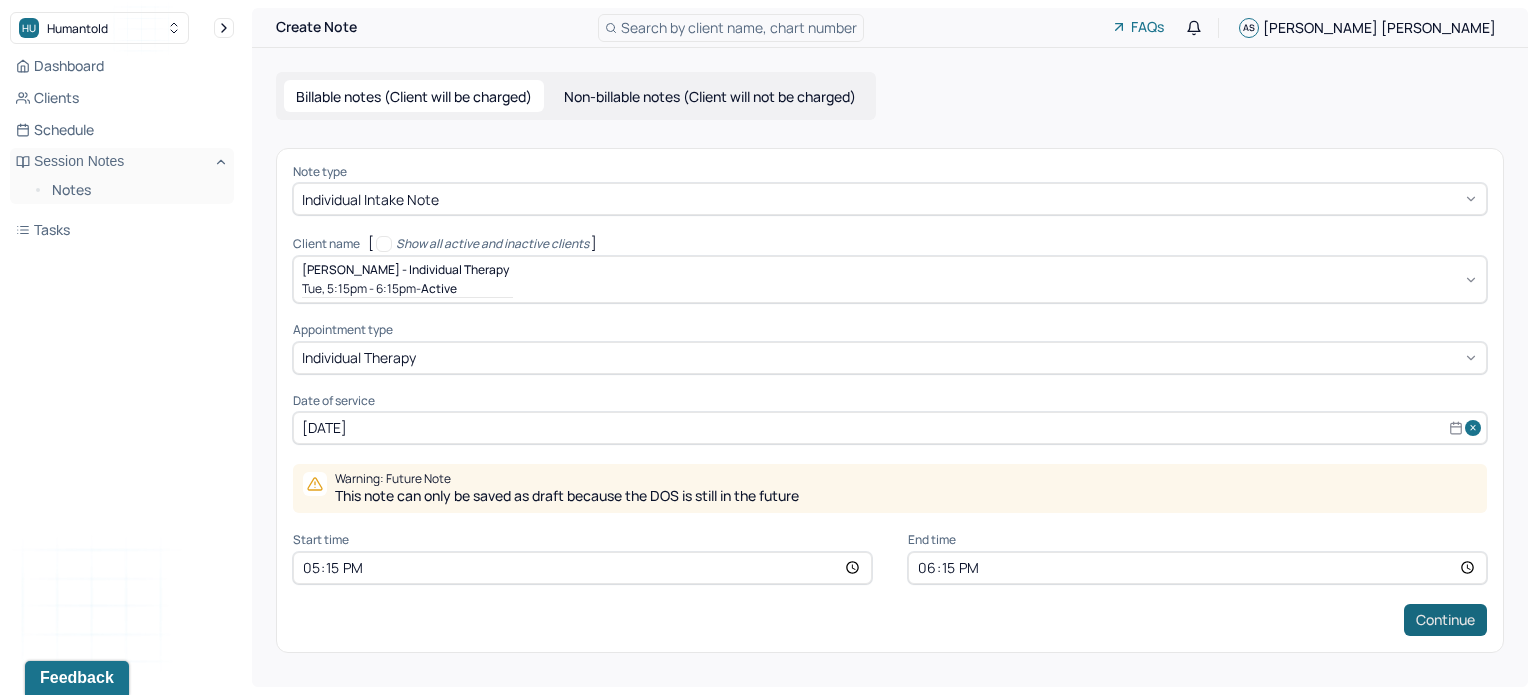 click on "Continue" at bounding box center [1445, 620] 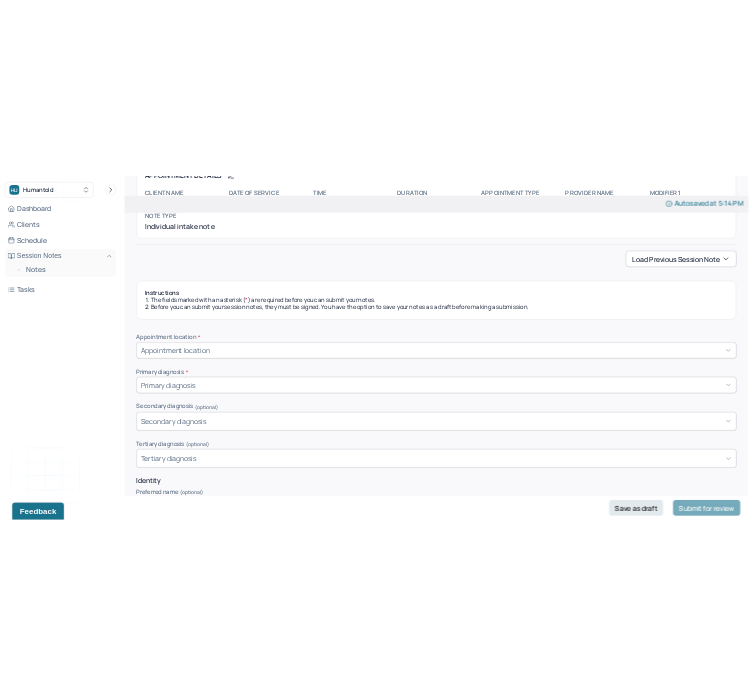 scroll, scrollTop: 121, scrollLeft: 0, axis: vertical 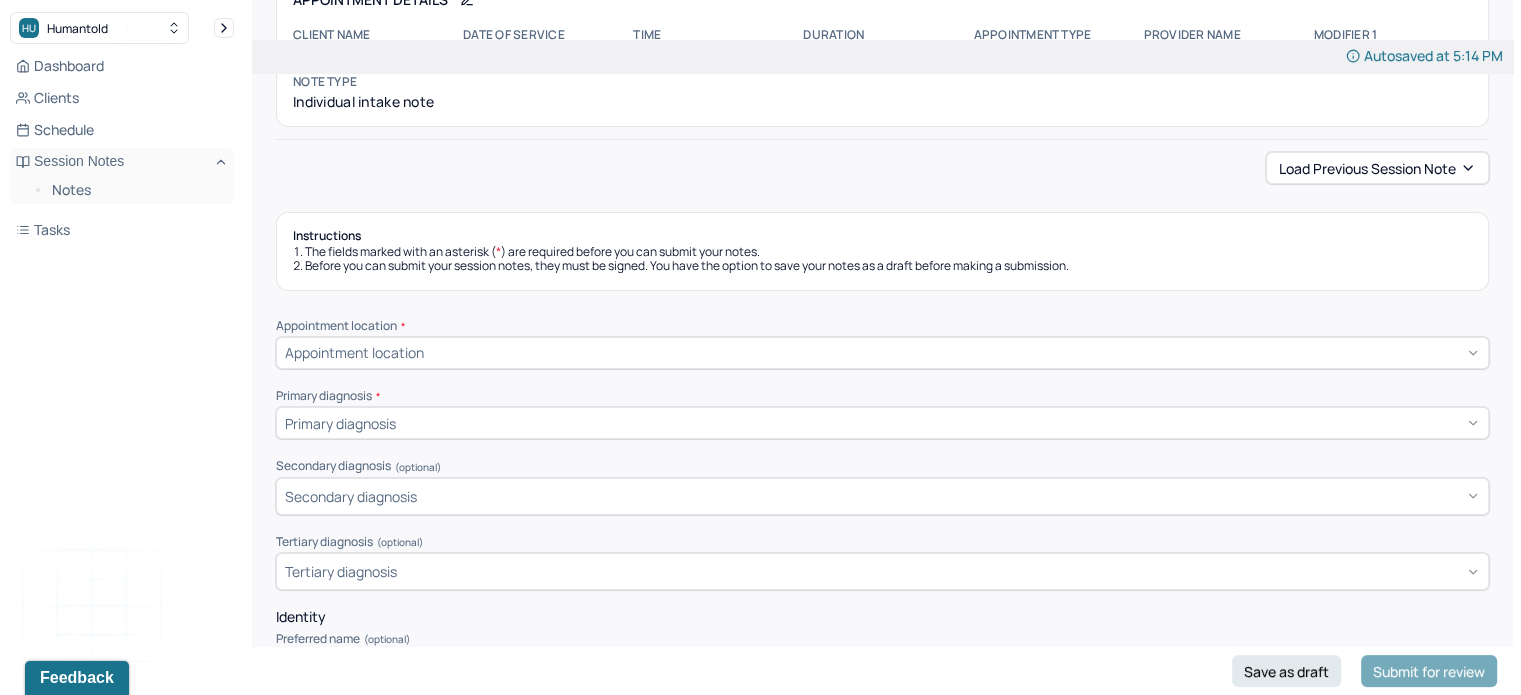 click on "Appointment location" at bounding box center [354, 352] 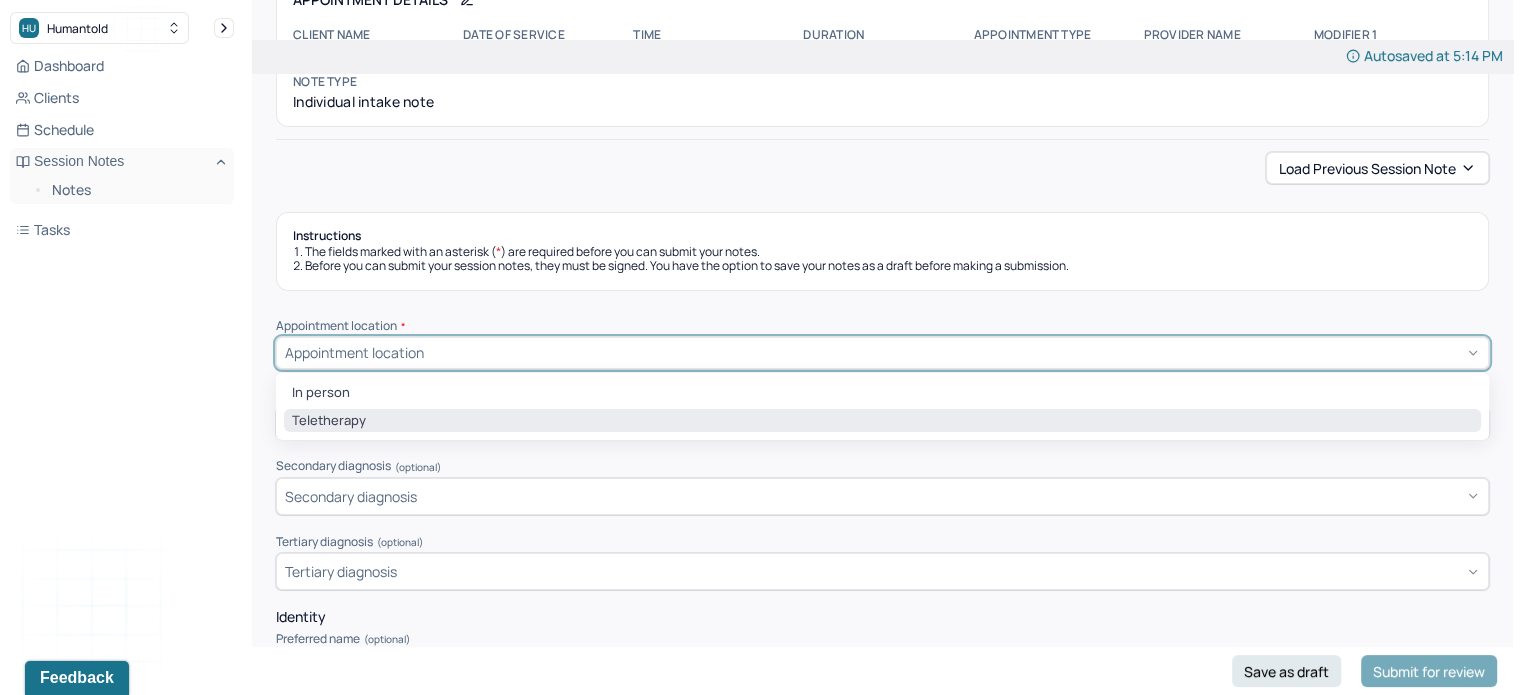 click on "Teletherapy" at bounding box center [882, 421] 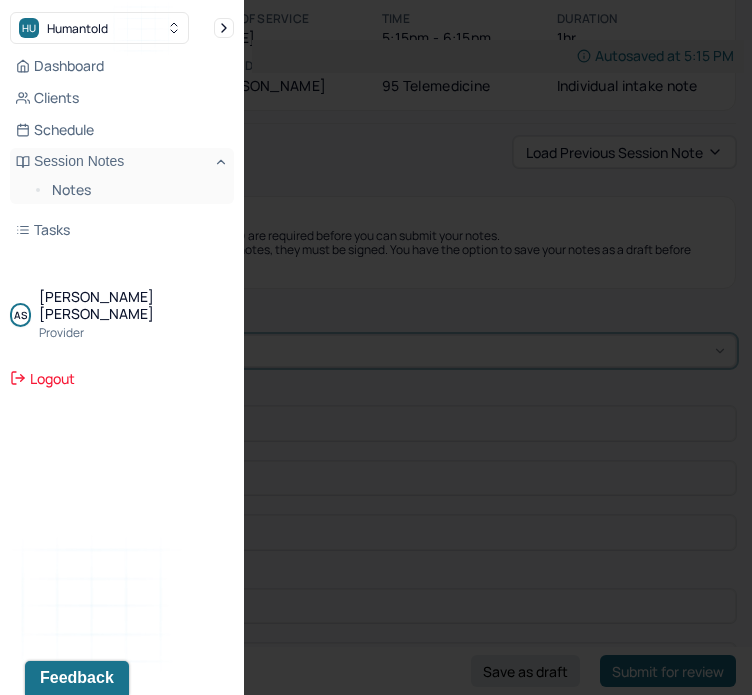 click at bounding box center (376, 347) 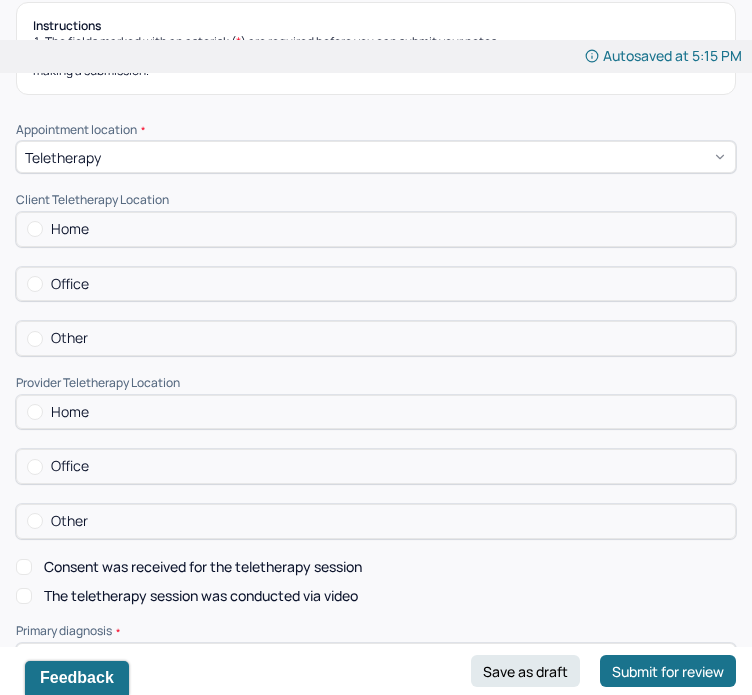 scroll, scrollTop: 316, scrollLeft: 0, axis: vertical 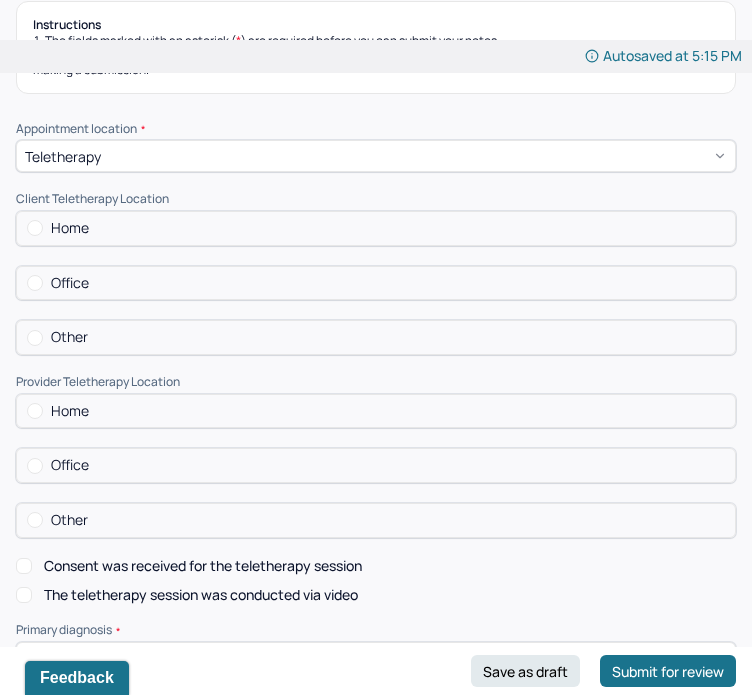 click on "Home" at bounding box center [376, 228] 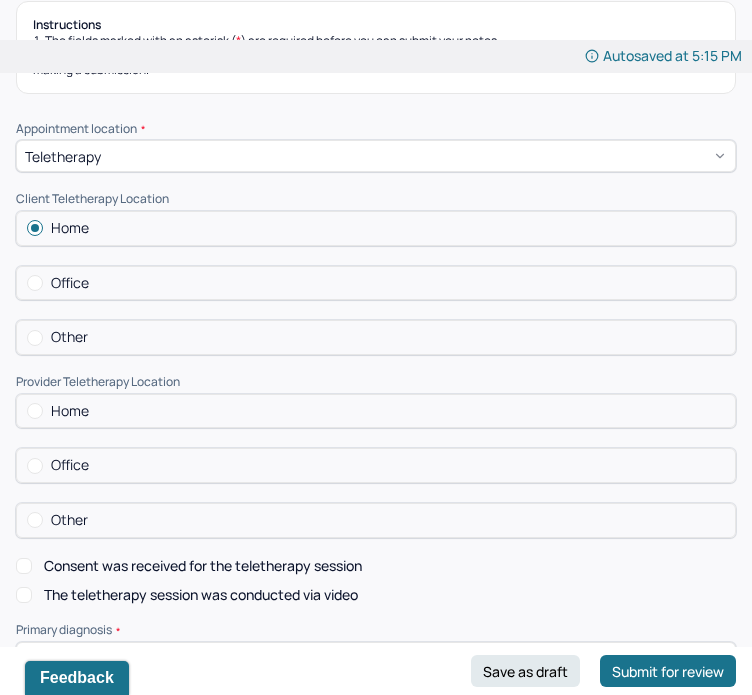 click on "Home" at bounding box center [376, 411] 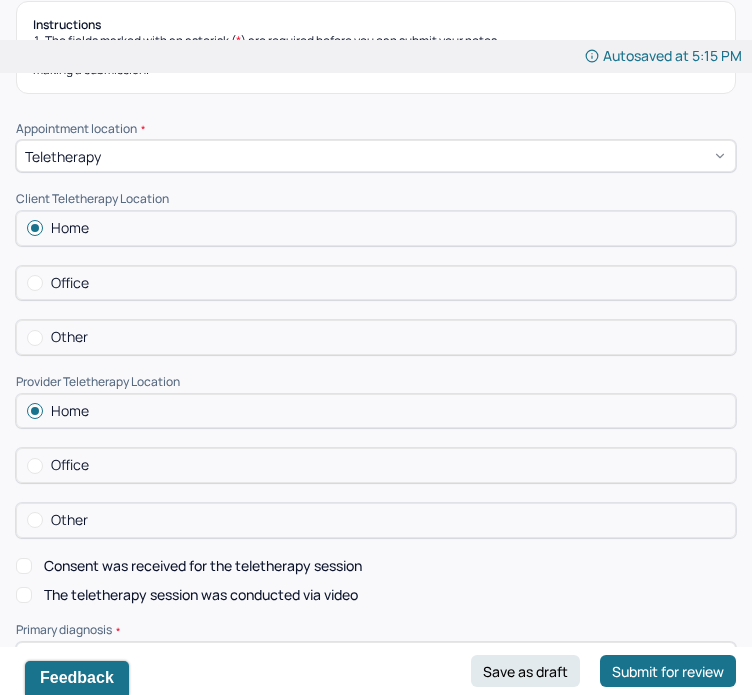 scroll, scrollTop: 492, scrollLeft: 0, axis: vertical 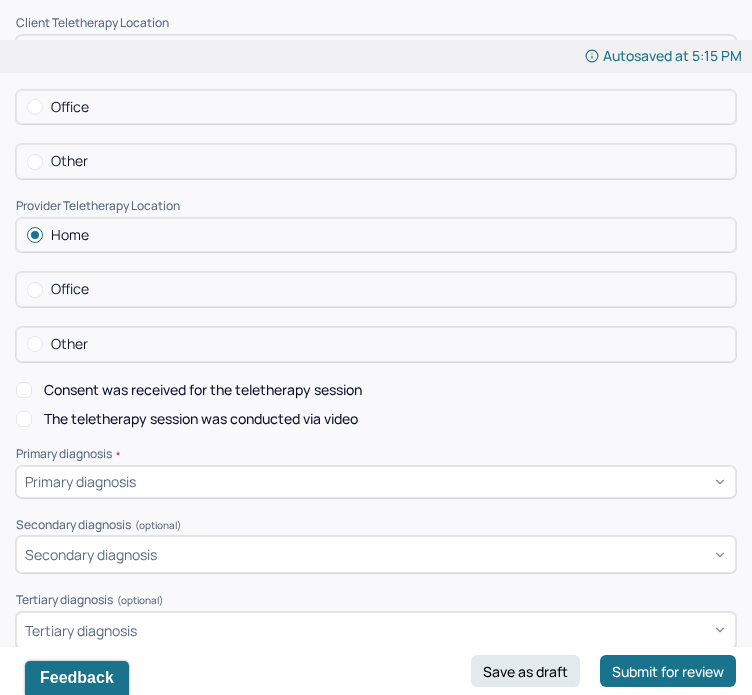 click on "Consent was received for the teletherapy session" at bounding box center (203, 390) 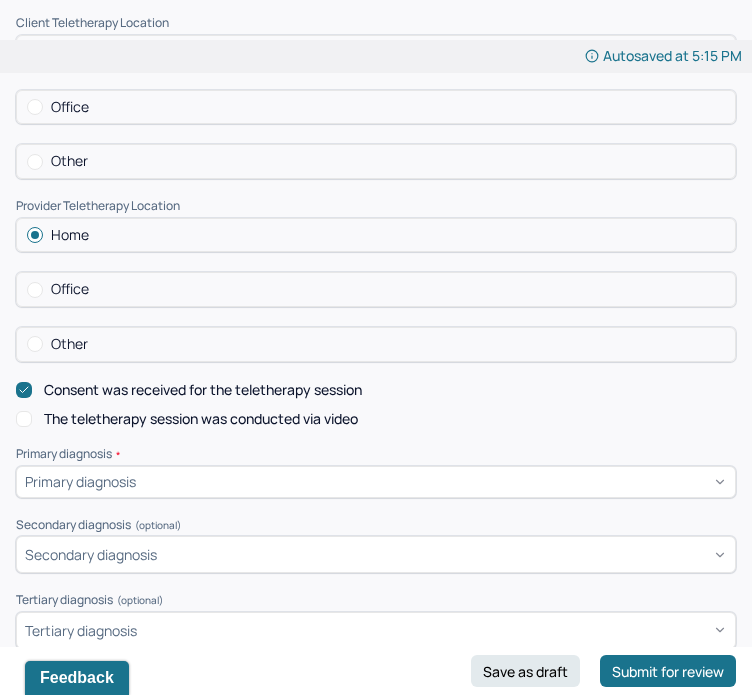 click on "The teletherapy session was conducted via video" at bounding box center [201, 419] 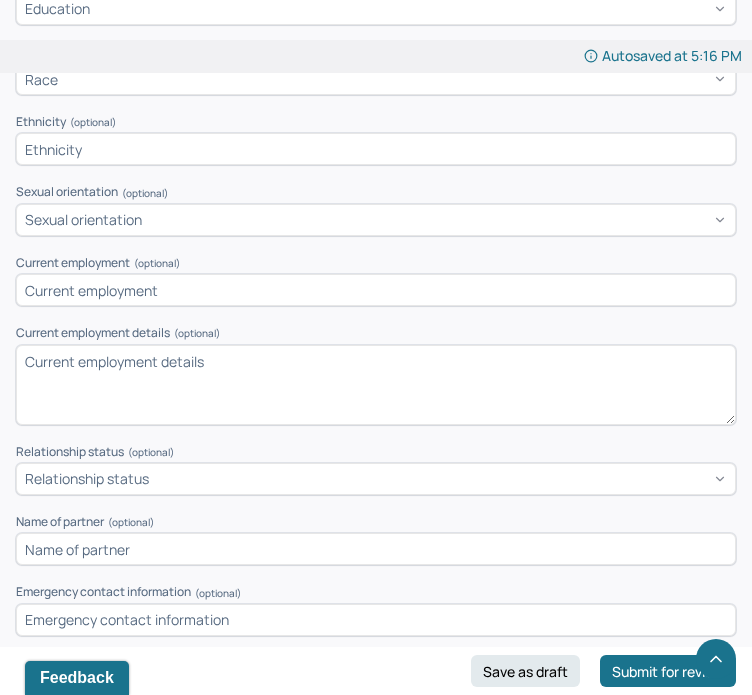 scroll, scrollTop: 1479, scrollLeft: 0, axis: vertical 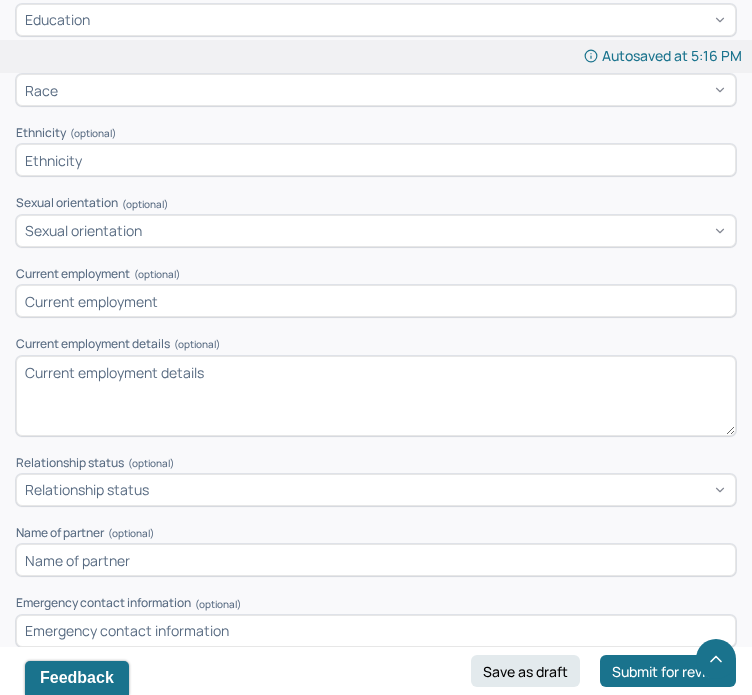 click at bounding box center [376, 301] 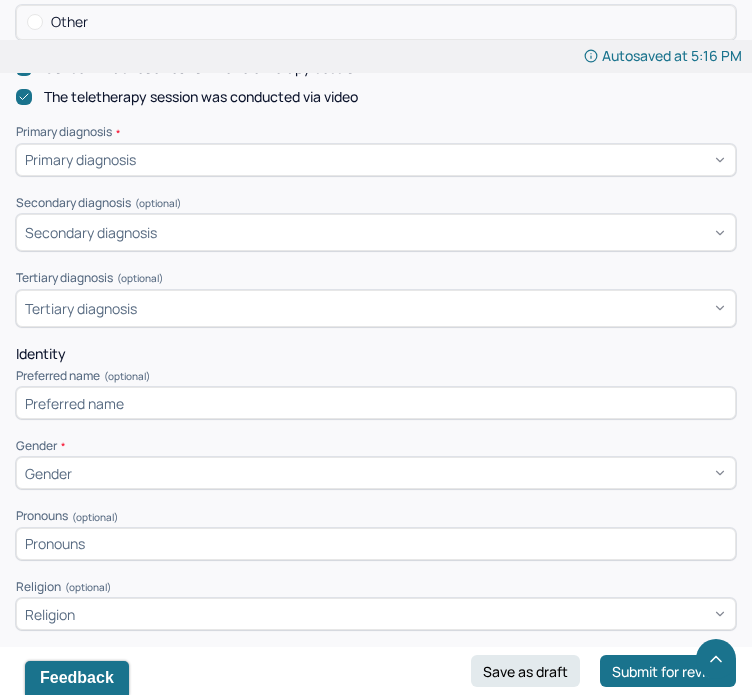 scroll, scrollTop: 812, scrollLeft: 0, axis: vertical 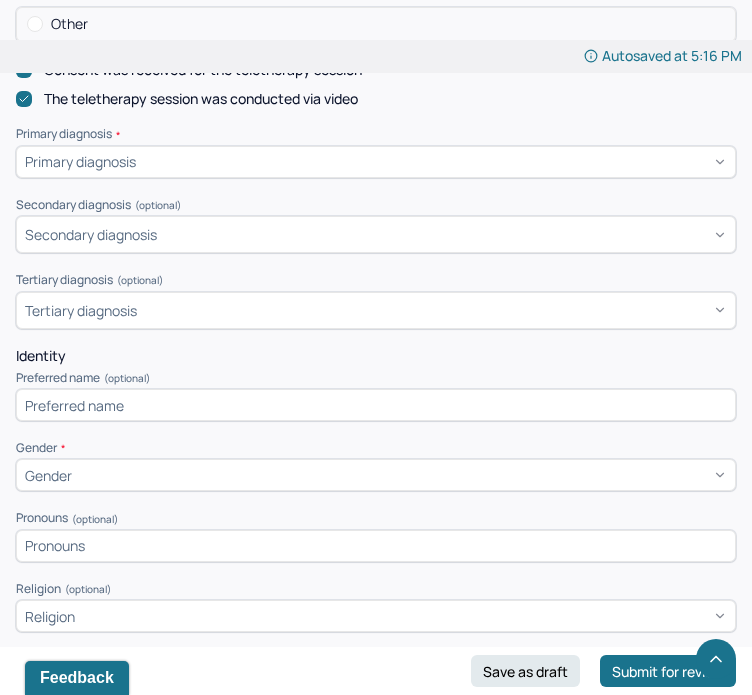 type on "Senior" 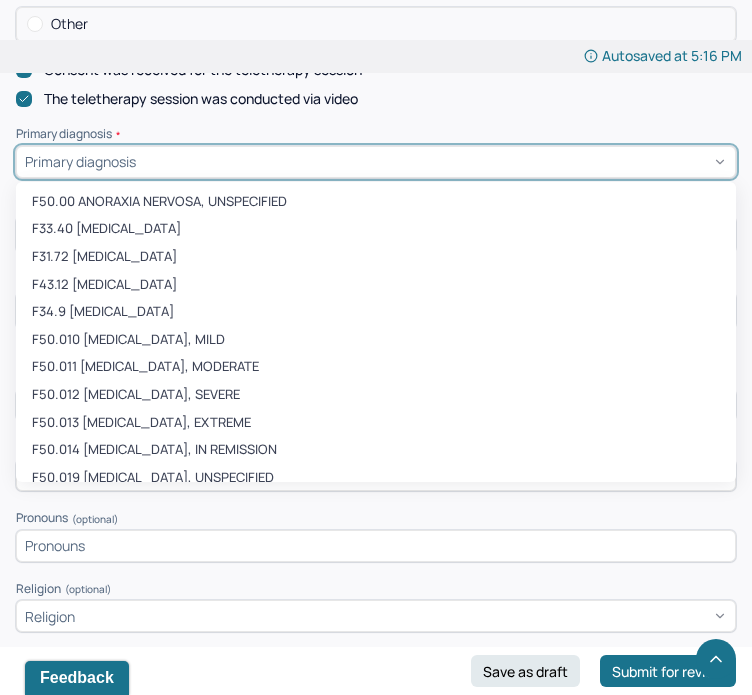 click on "Primary diagnosis *" at bounding box center (376, 134) 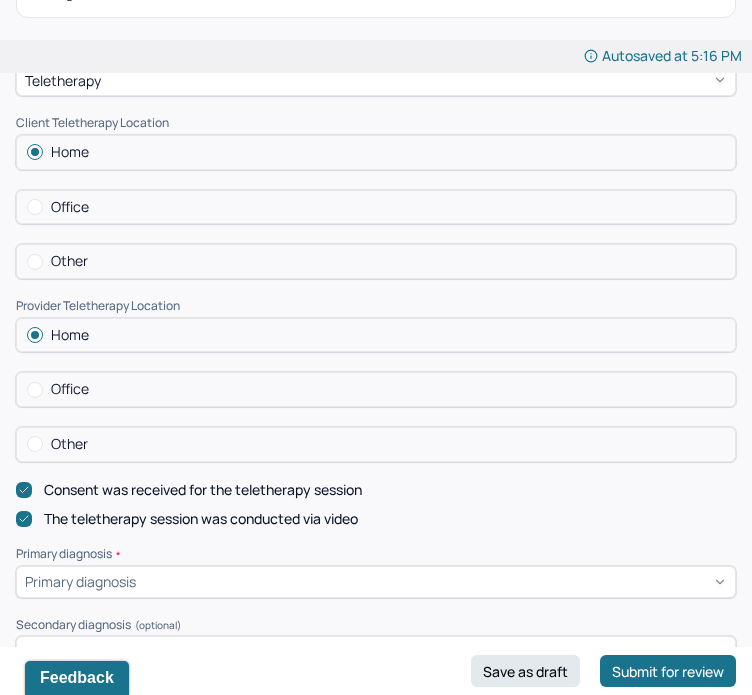 scroll, scrollTop: 0, scrollLeft: 0, axis: both 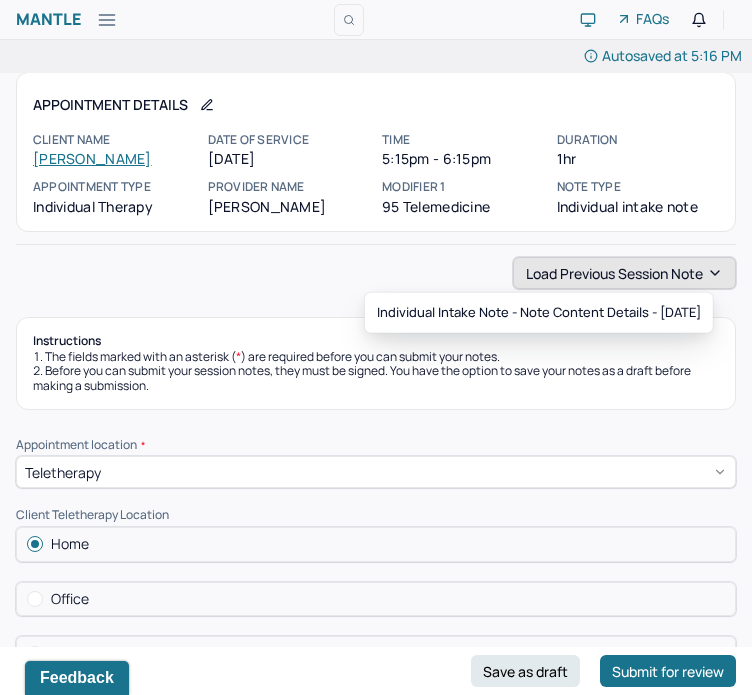 click on "Load previous session note" at bounding box center (624, 273) 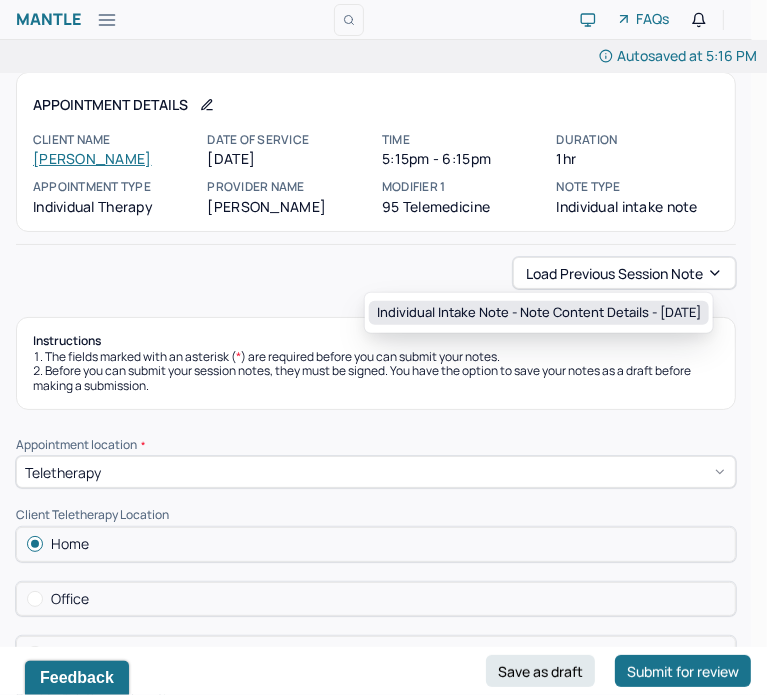 click on "Individual intake note   - Note content Details -   [DATE]" at bounding box center (539, 313) 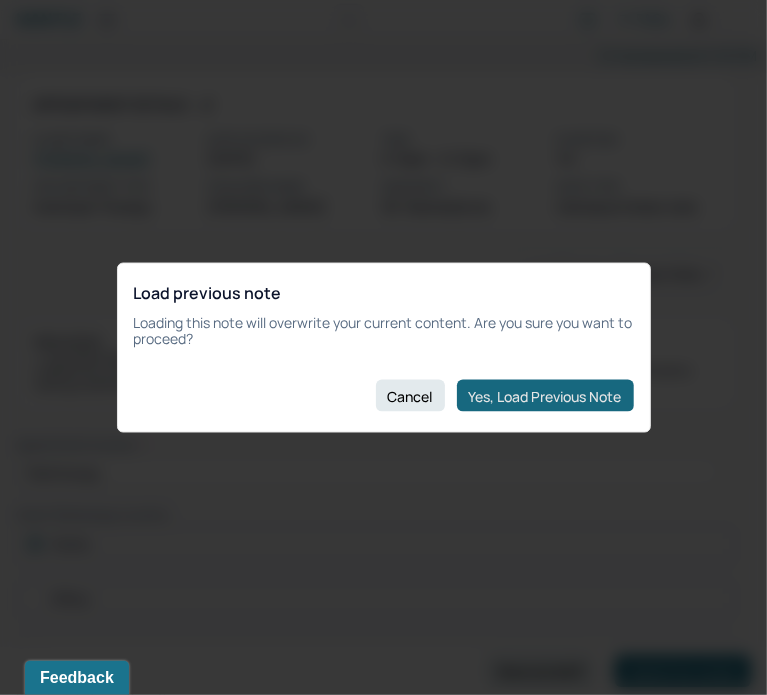 click on "Yes, Load Previous Note" at bounding box center [545, 396] 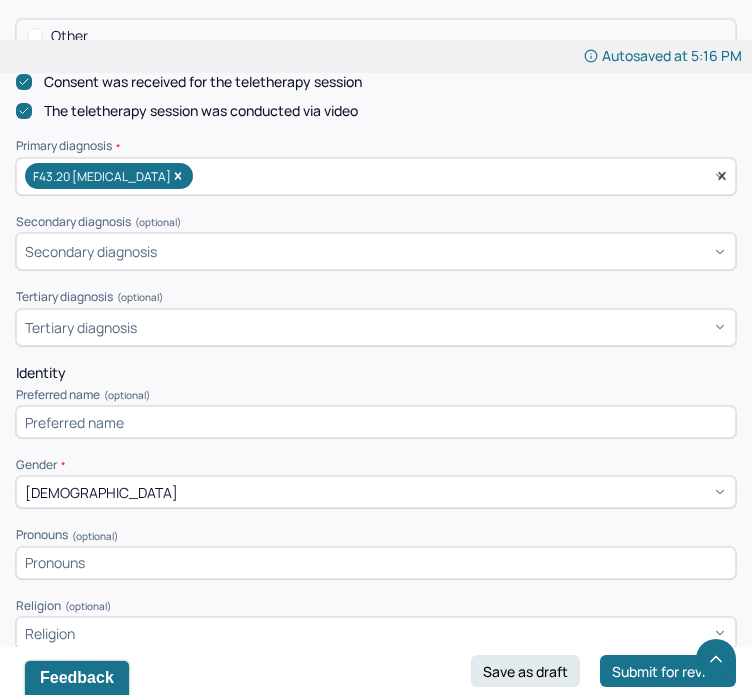 scroll, scrollTop: 970, scrollLeft: 0, axis: vertical 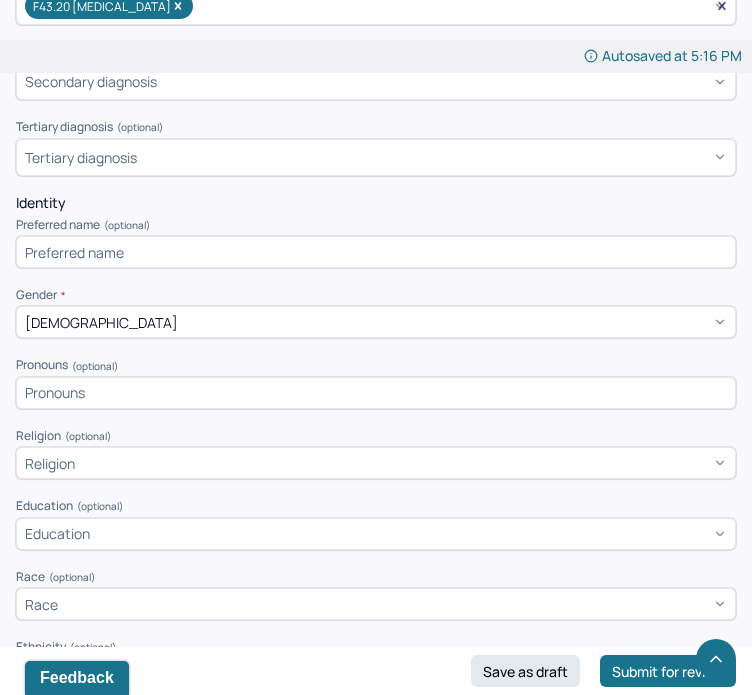 click at bounding box center [376, 252] 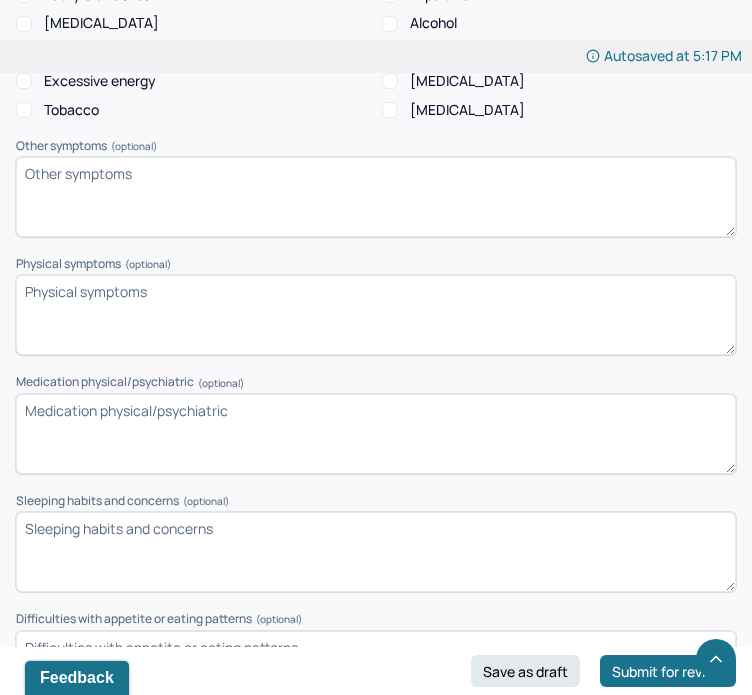 scroll, scrollTop: 2522, scrollLeft: 0, axis: vertical 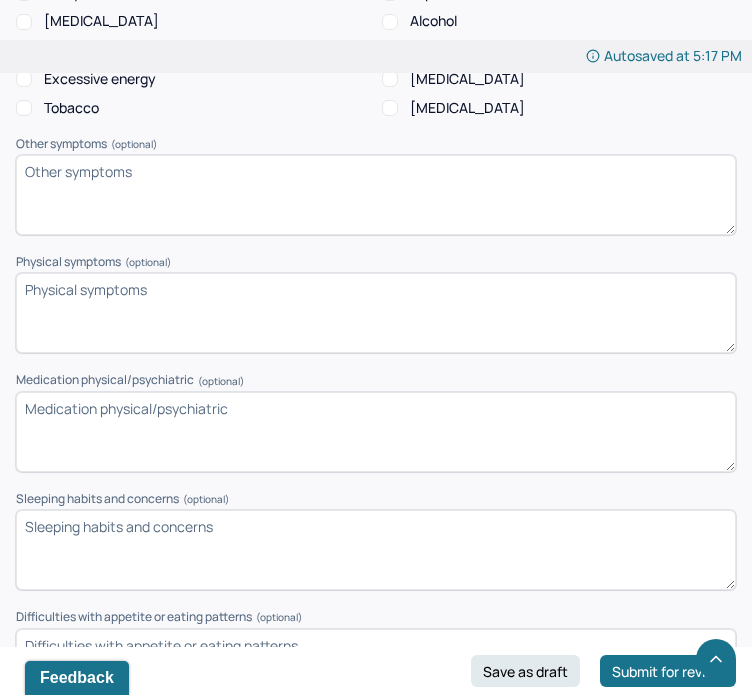 type on "[PERSON_NAME]" 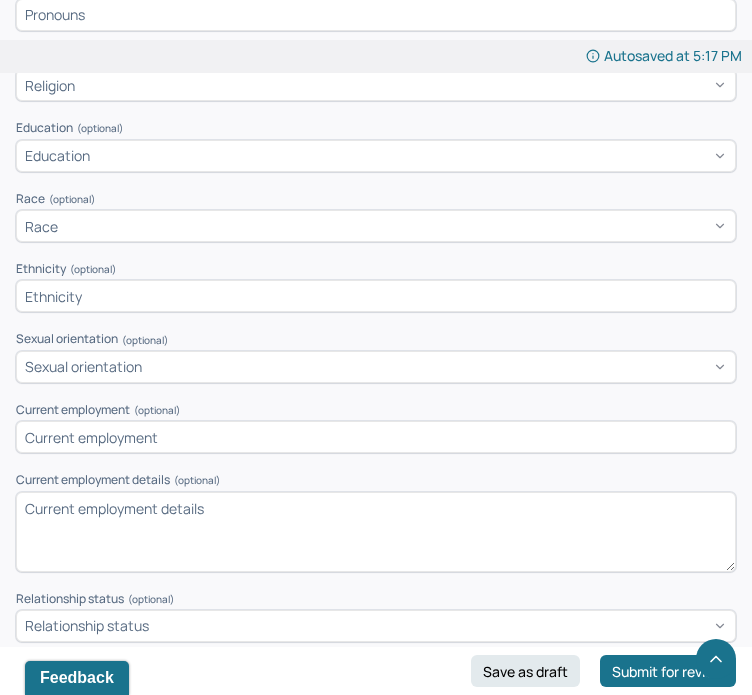 scroll, scrollTop: 1351, scrollLeft: 0, axis: vertical 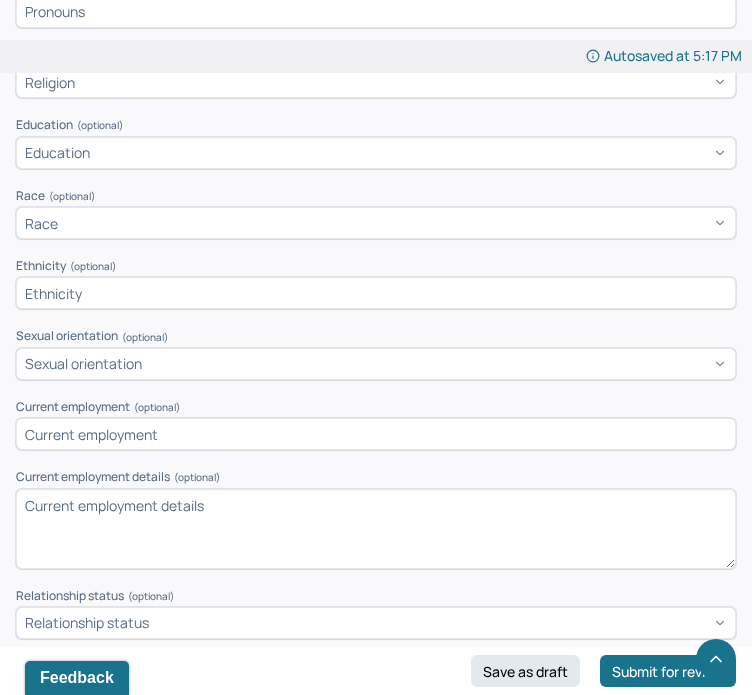 type on "Incerta
welbutrin" 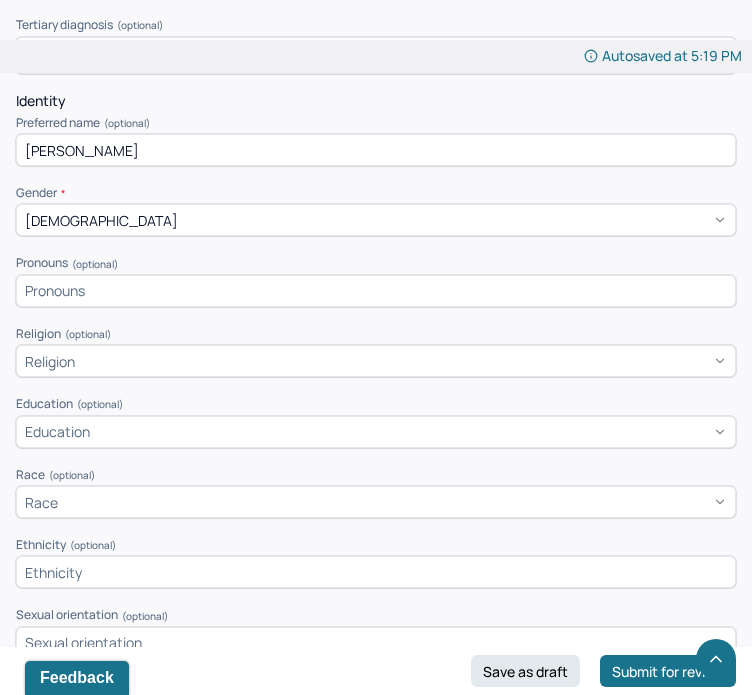 scroll, scrollTop: 1074, scrollLeft: 0, axis: vertical 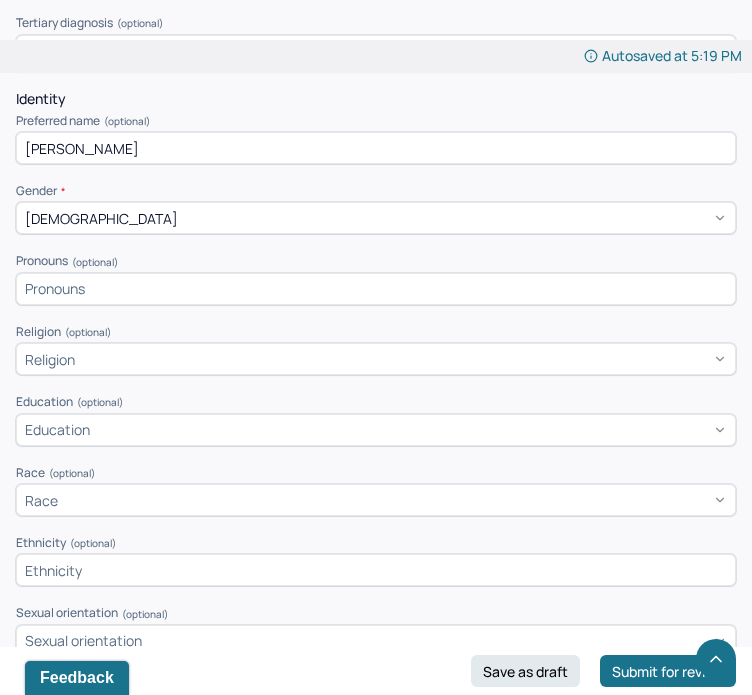 type on "Mental Well Being" 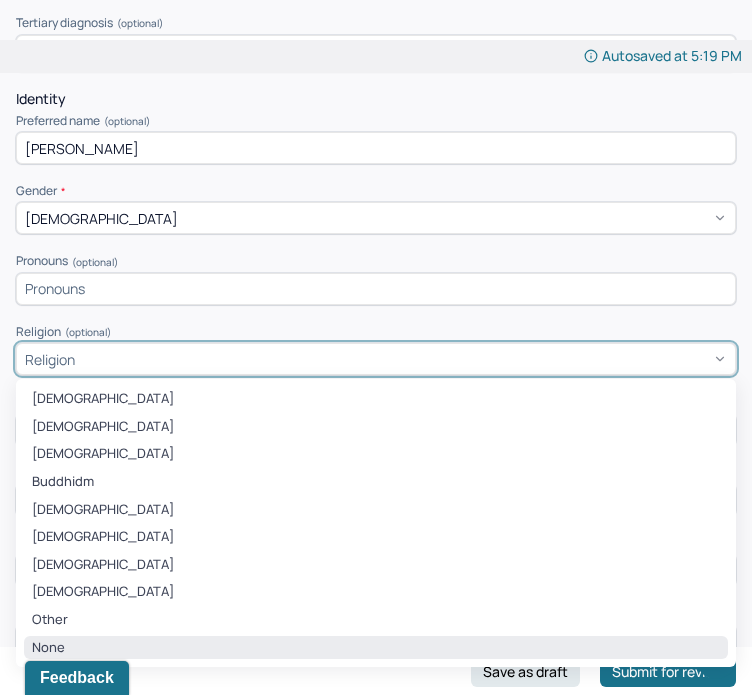 click on "None" at bounding box center (376, 648) 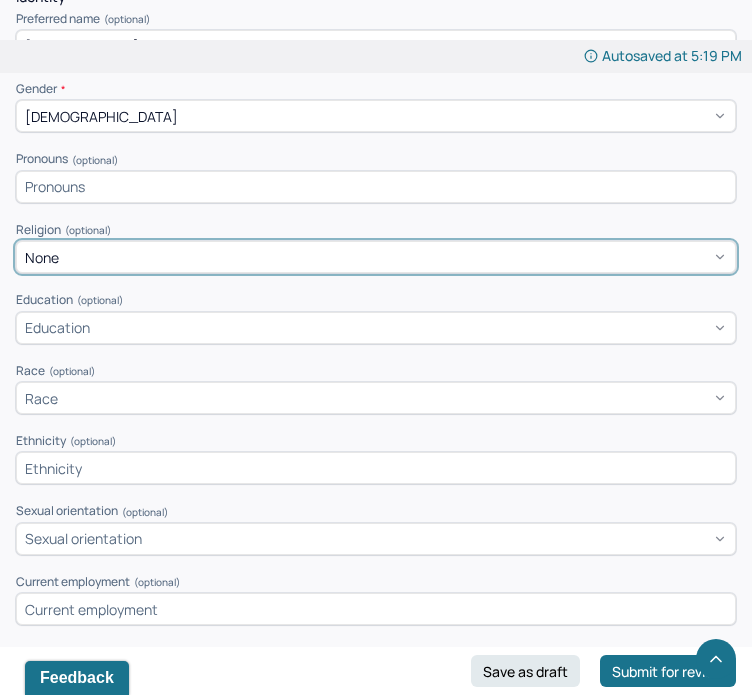 scroll, scrollTop: 1192, scrollLeft: 0, axis: vertical 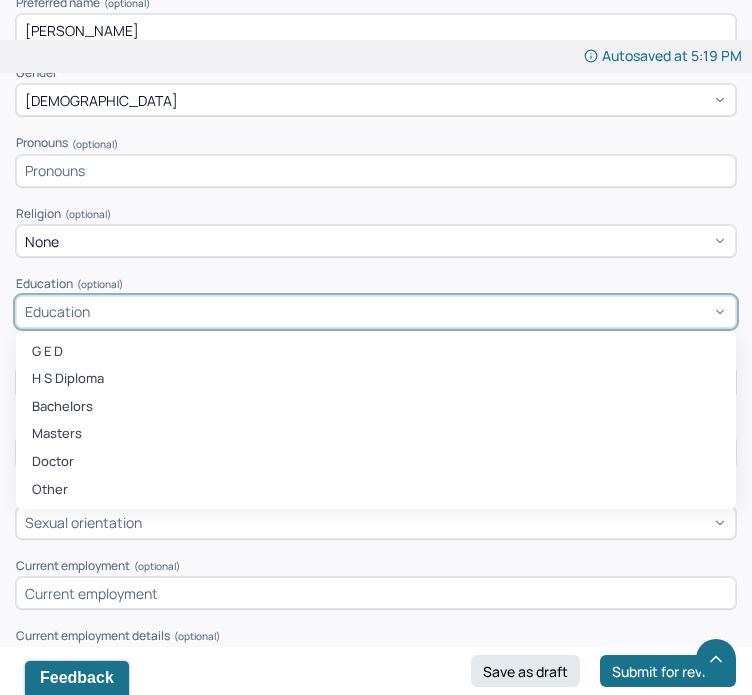 click on "Education" at bounding box center [376, 312] 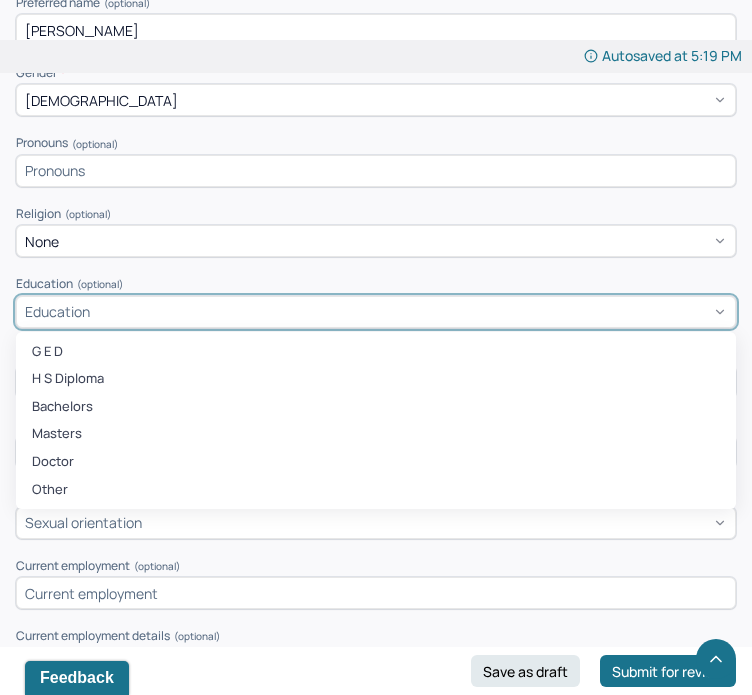 click on "(optional)" at bounding box center (88, 214) 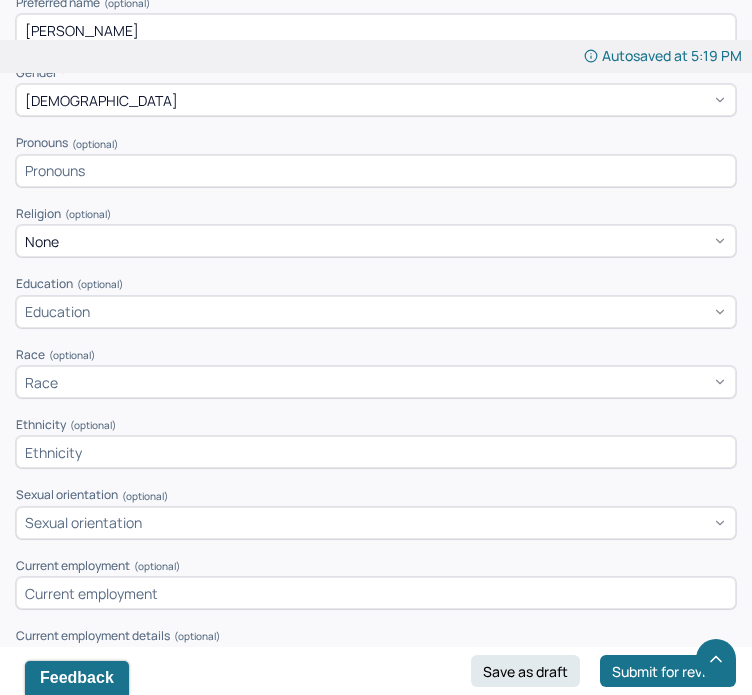 click on "None" at bounding box center [376, 241] 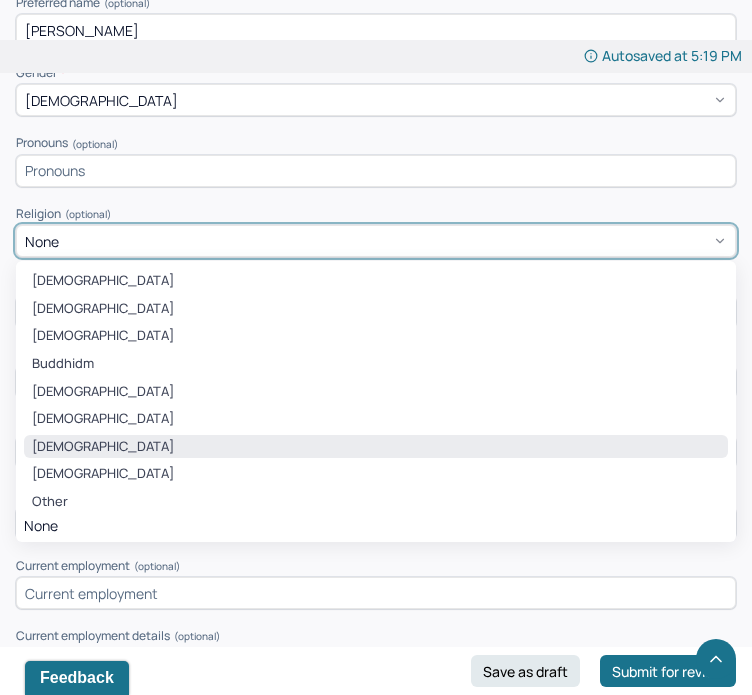 click on "[DEMOGRAPHIC_DATA]" at bounding box center [376, 447] 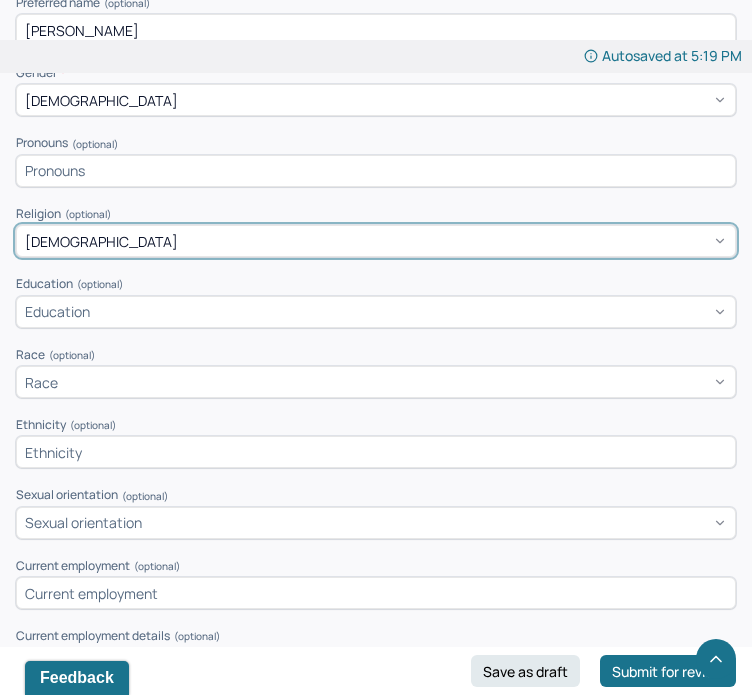 click on "Education" at bounding box center (376, 312) 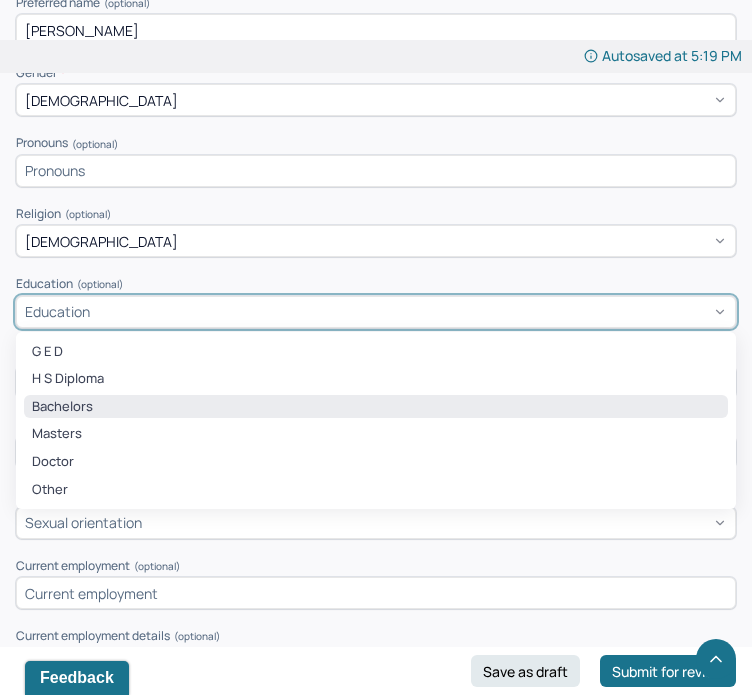 click on "Bachelors" at bounding box center [376, 407] 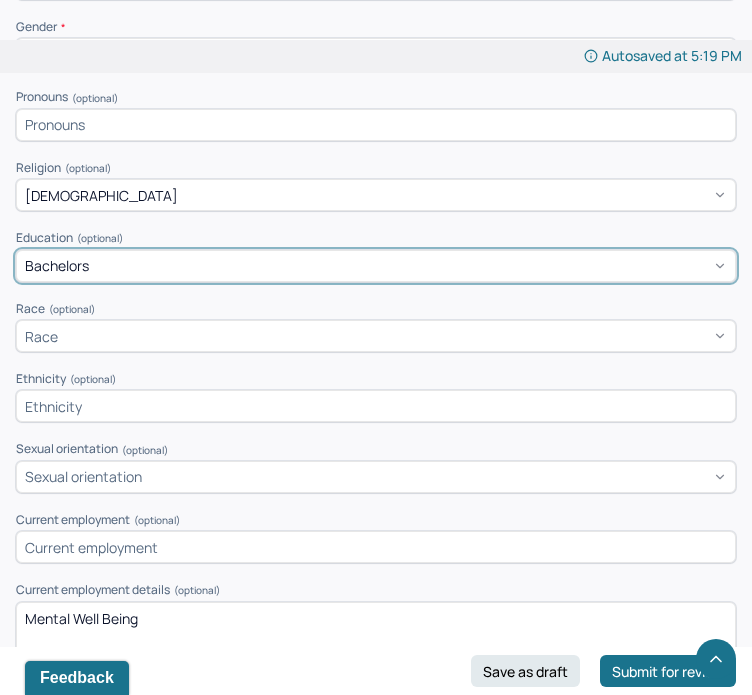 scroll, scrollTop: 1240, scrollLeft: 0, axis: vertical 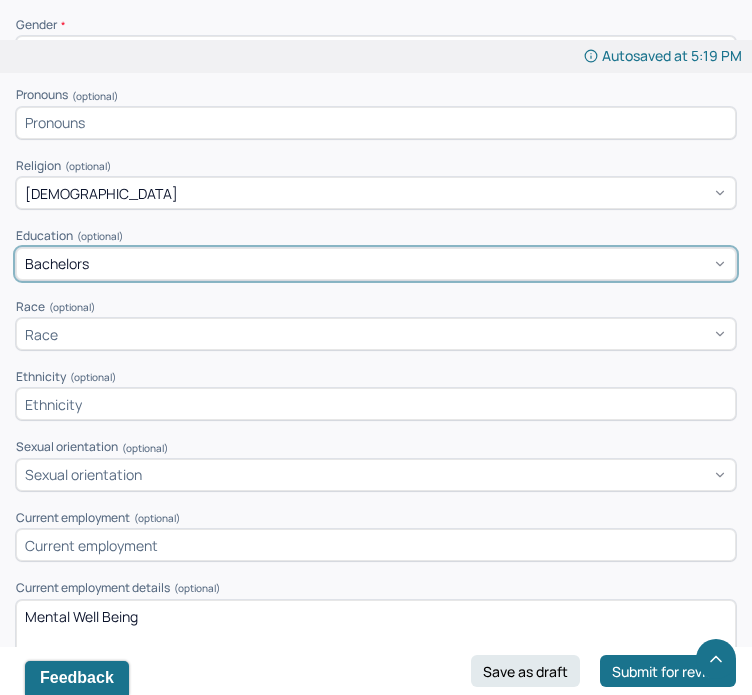 click on "Race" at bounding box center (376, 334) 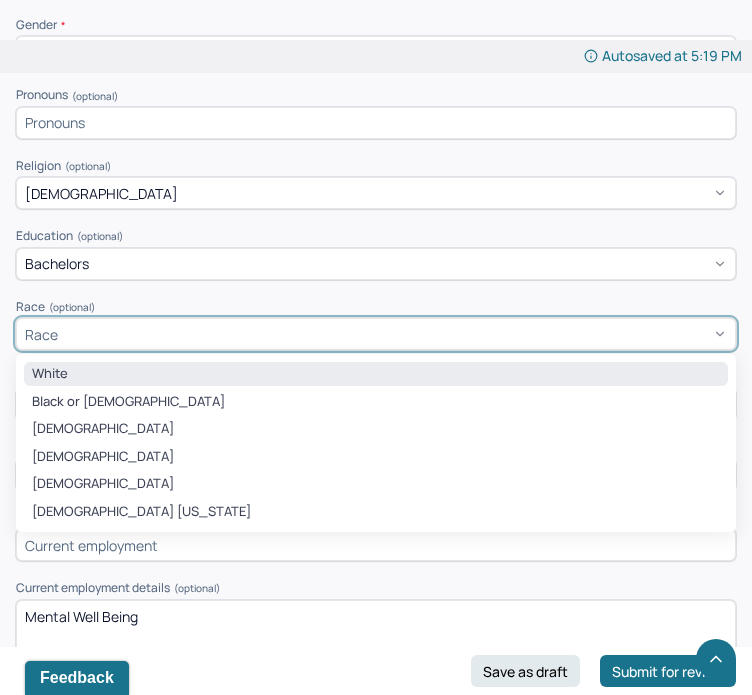click on "White" at bounding box center (376, 374) 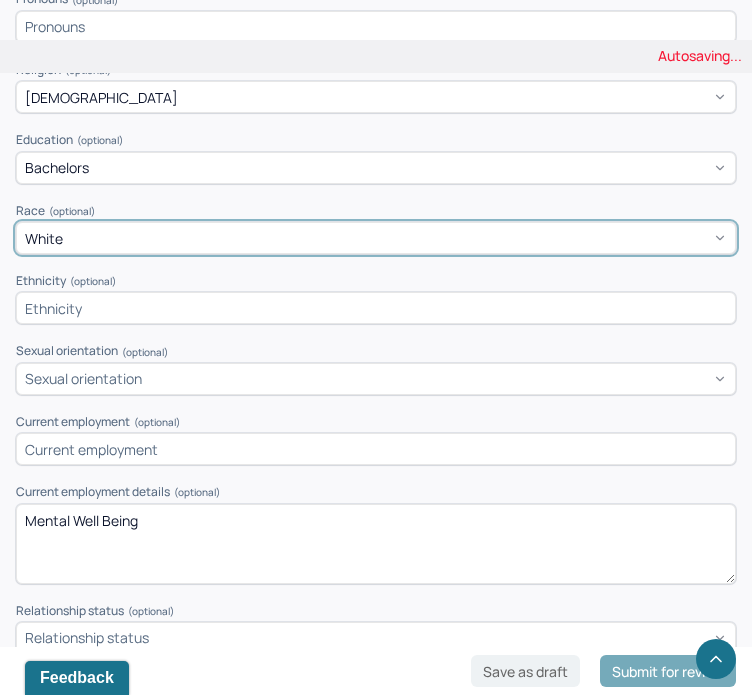 scroll, scrollTop: 1336, scrollLeft: 0, axis: vertical 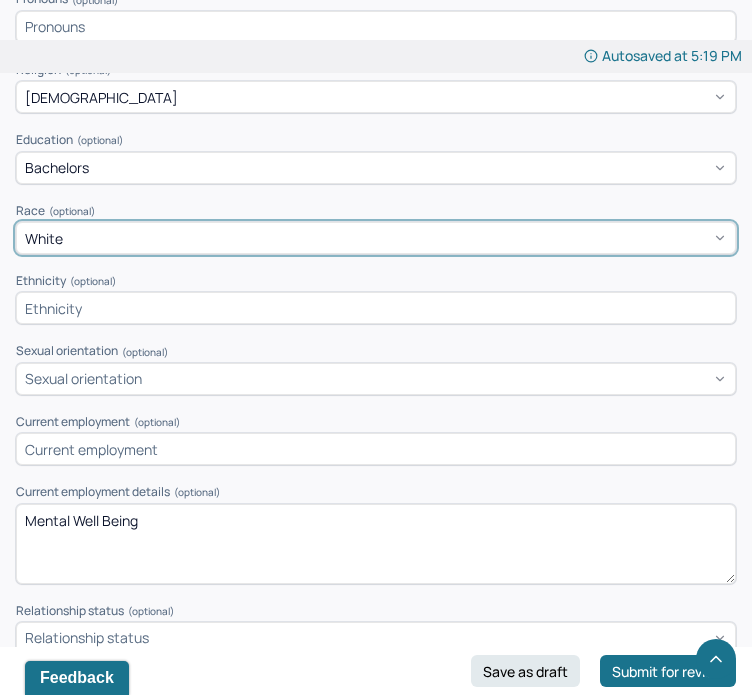 click on "Sexual orientation" at bounding box center [376, 379] 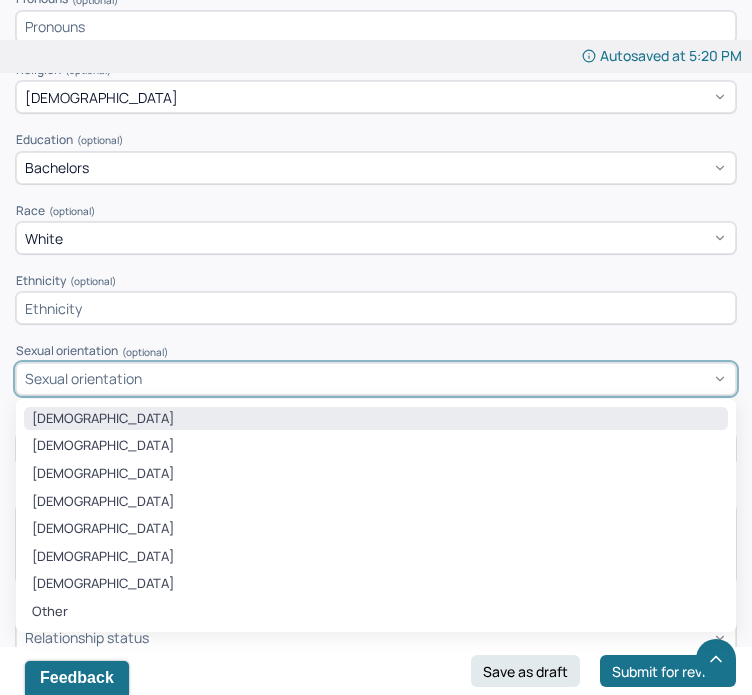 click on "[DEMOGRAPHIC_DATA]" at bounding box center (376, 419) 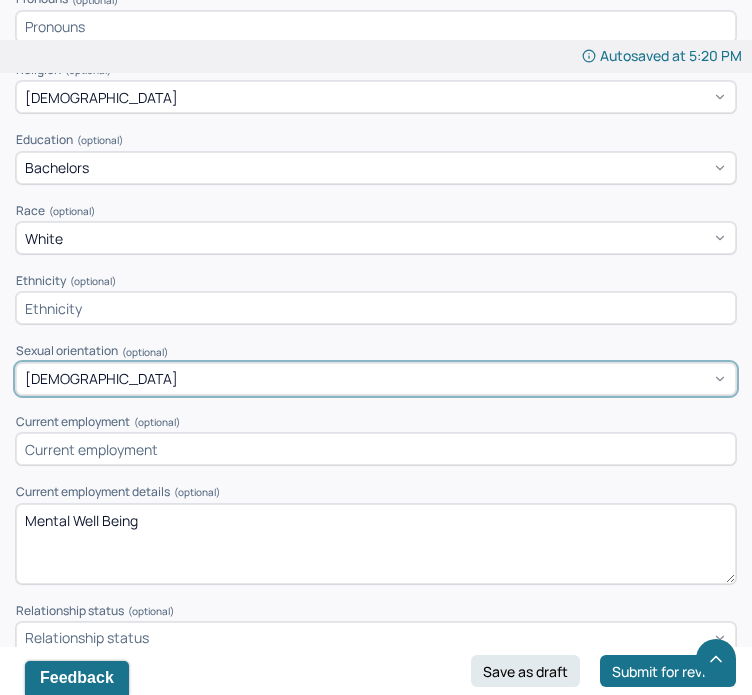 scroll, scrollTop: 1370, scrollLeft: 0, axis: vertical 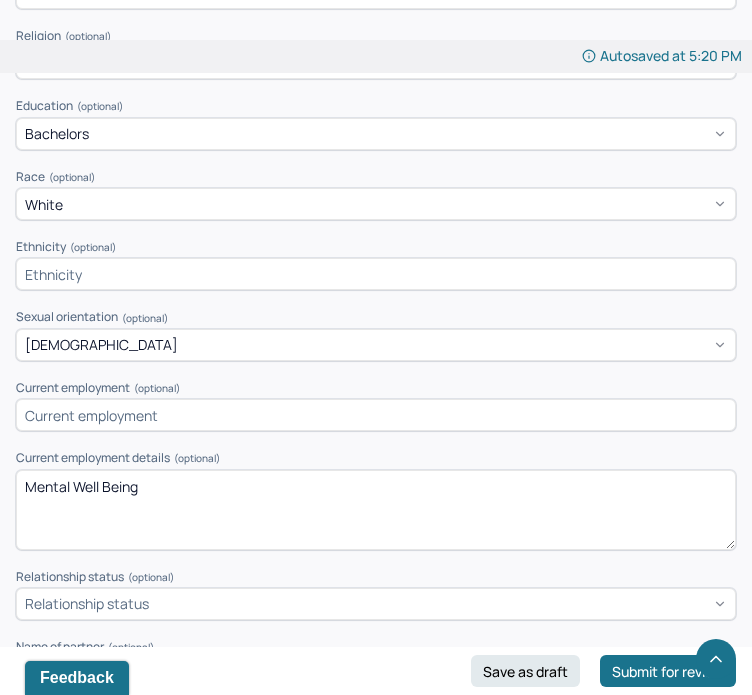 click at bounding box center [376, 415] 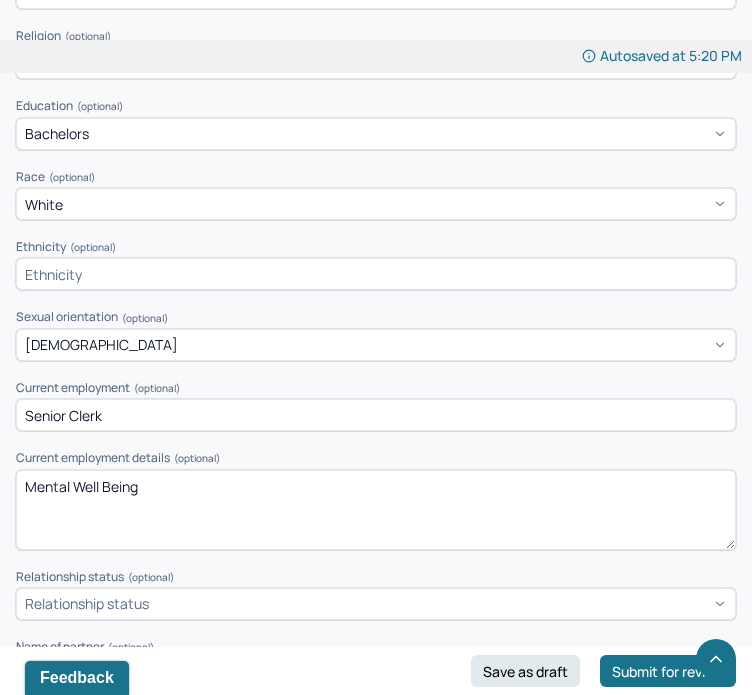type on "Senior Clerk" 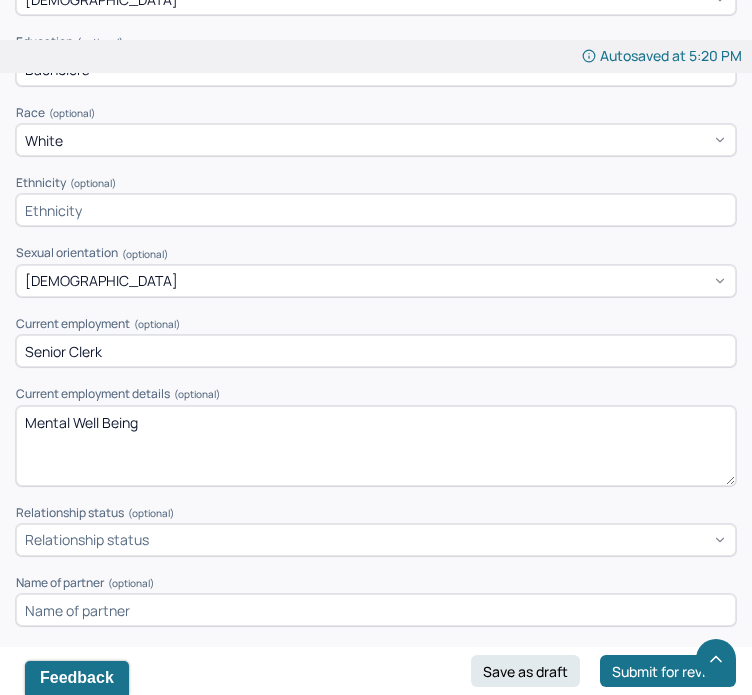 scroll, scrollTop: 1432, scrollLeft: 0, axis: vertical 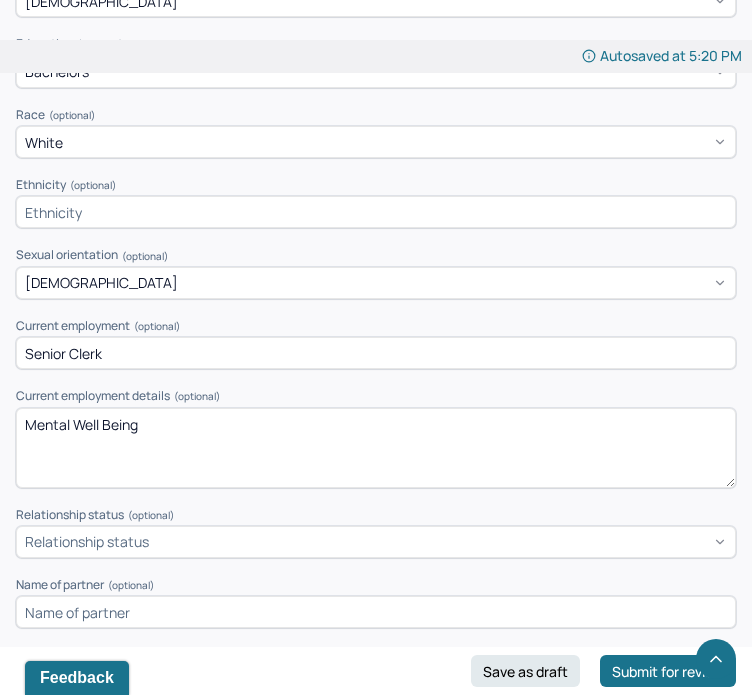 click on "Mental Well Being" at bounding box center [376, 448] 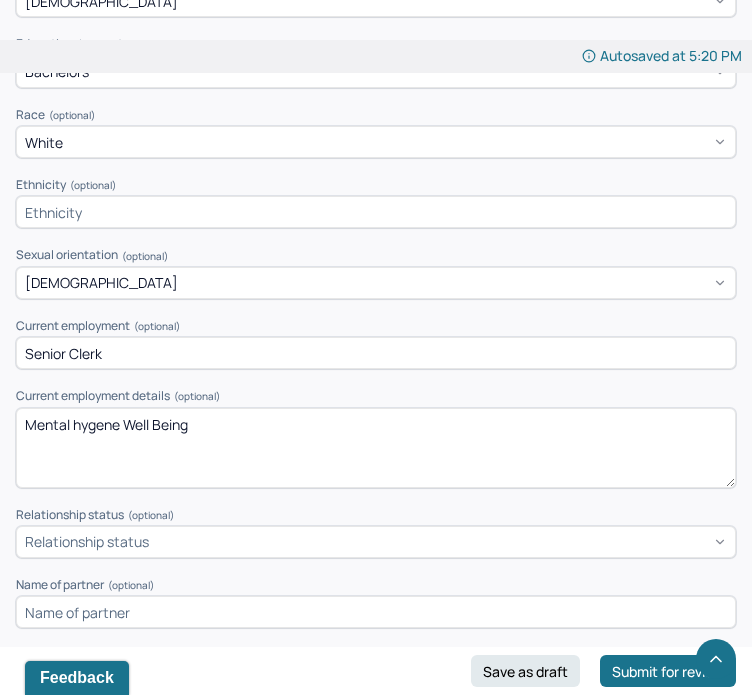 click on "Mental hyg Well Being" at bounding box center (376, 448) 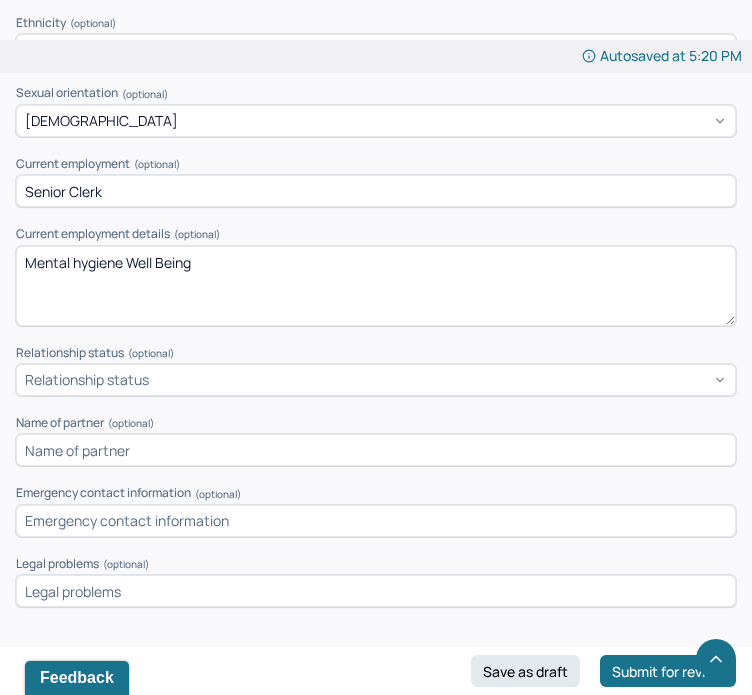 scroll, scrollTop: 1588, scrollLeft: 0, axis: vertical 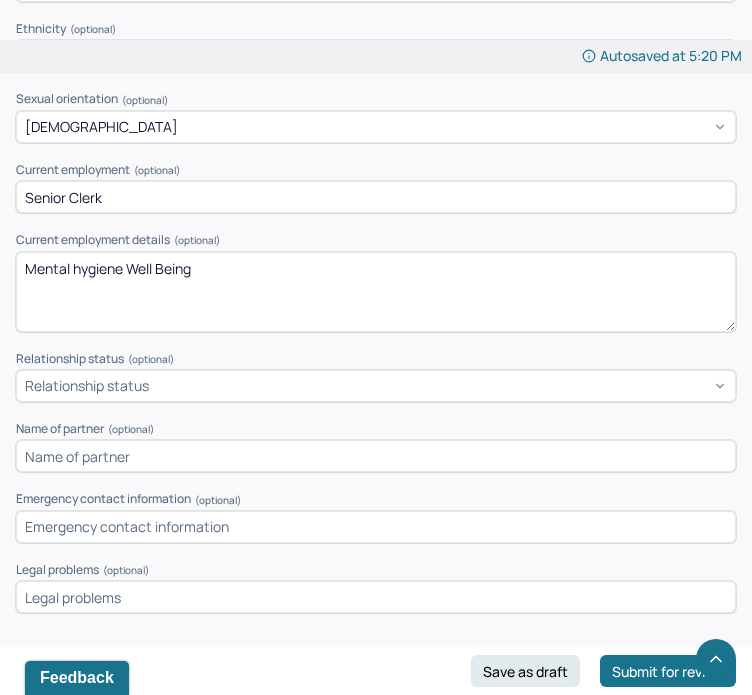 click on "Relationship status" at bounding box center [376, 386] 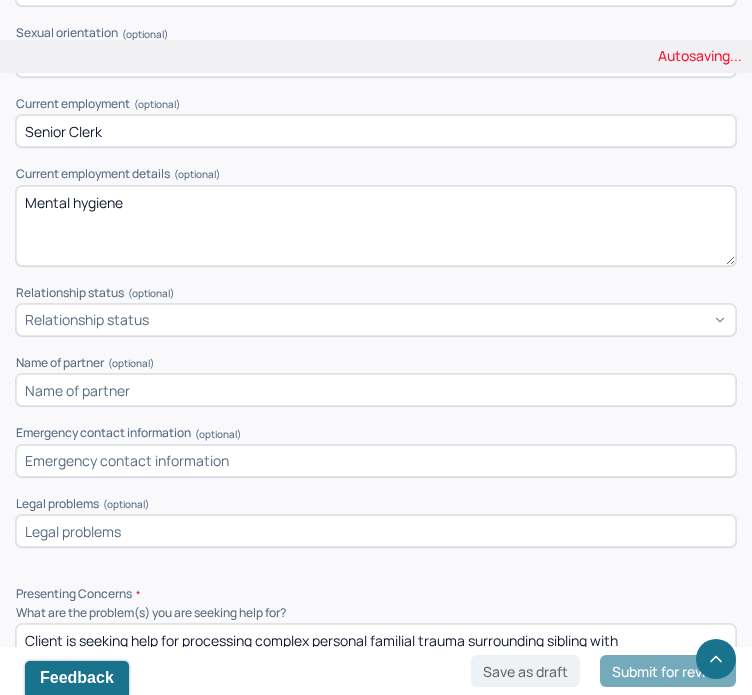 scroll, scrollTop: 1656, scrollLeft: 0, axis: vertical 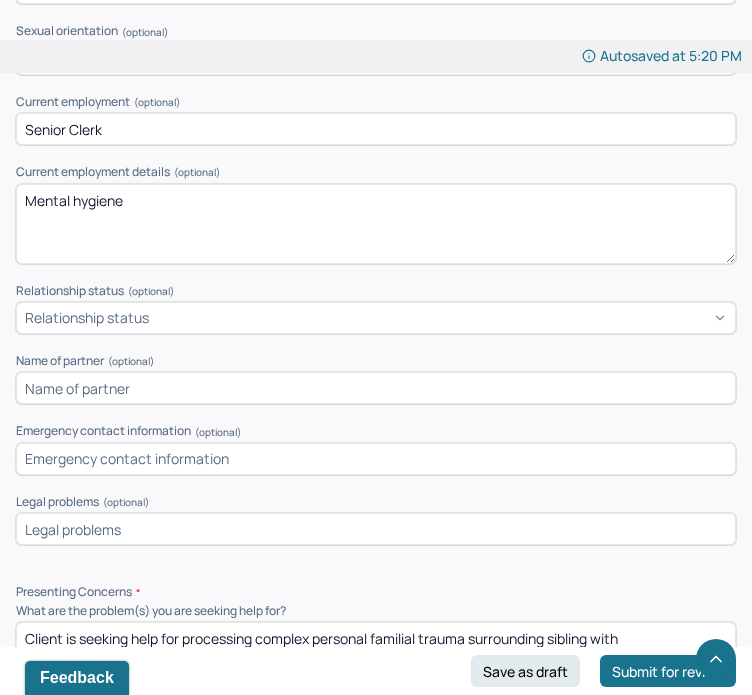type on "Mental hygiene" 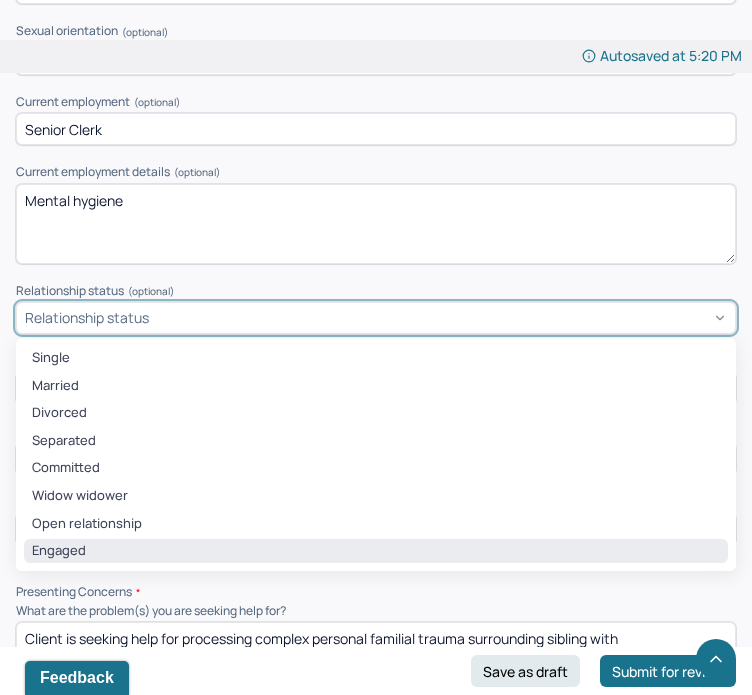 click on "Engaged" at bounding box center [376, 551] 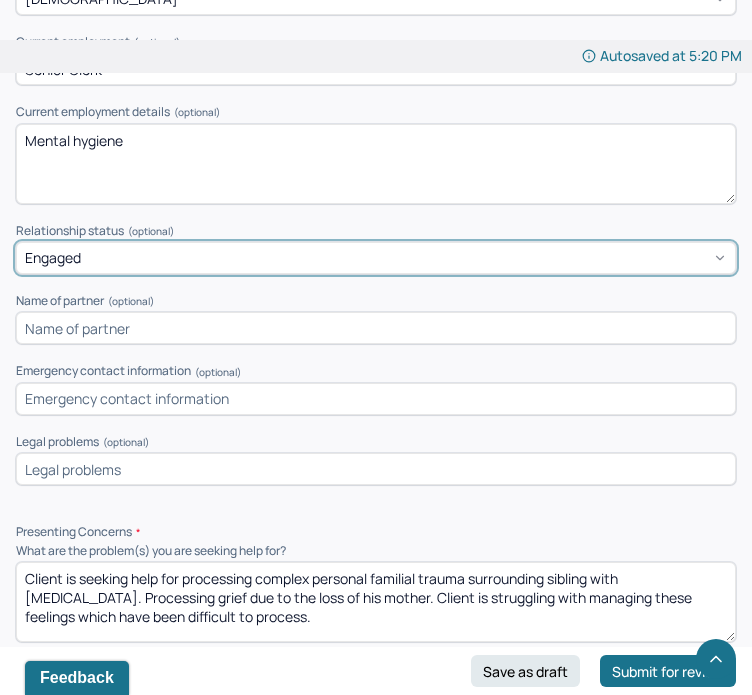 scroll, scrollTop: 1718, scrollLeft: 0, axis: vertical 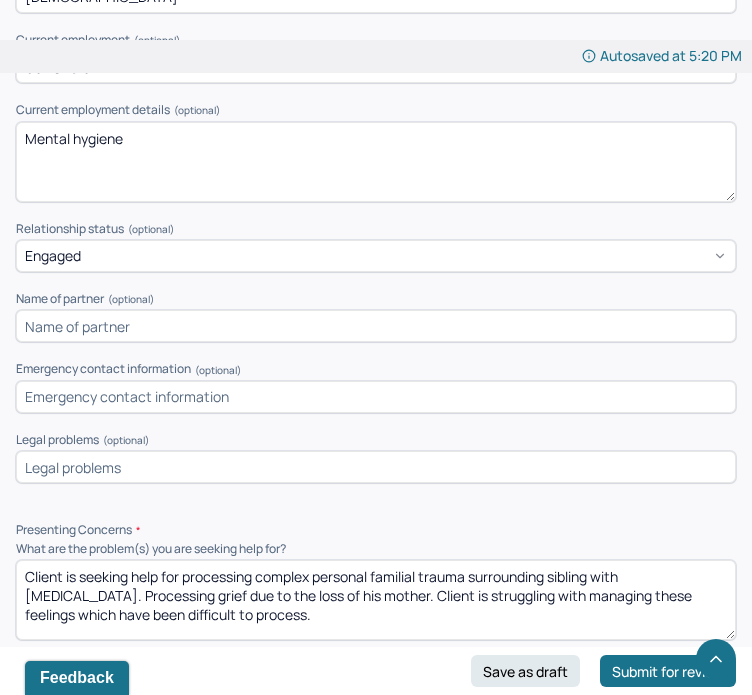 click at bounding box center [376, 326] 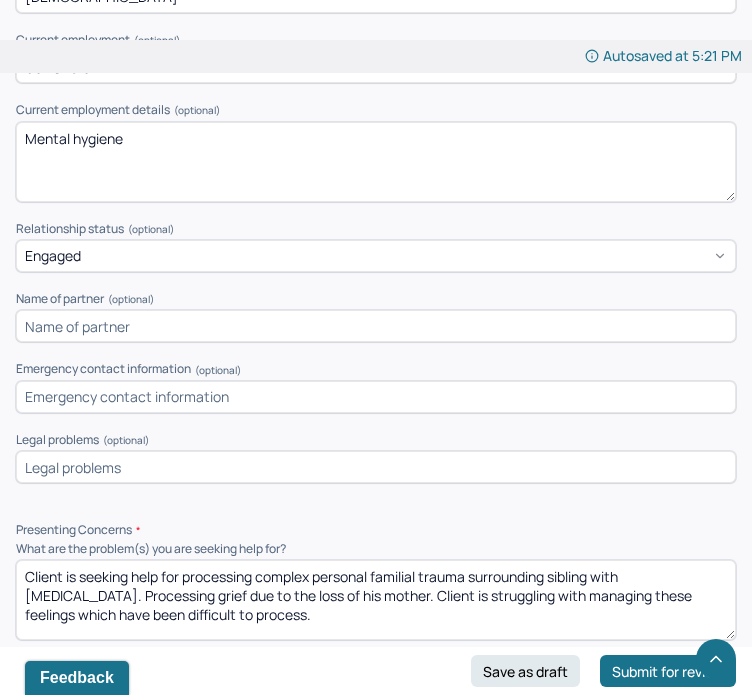 click at bounding box center [376, 397] 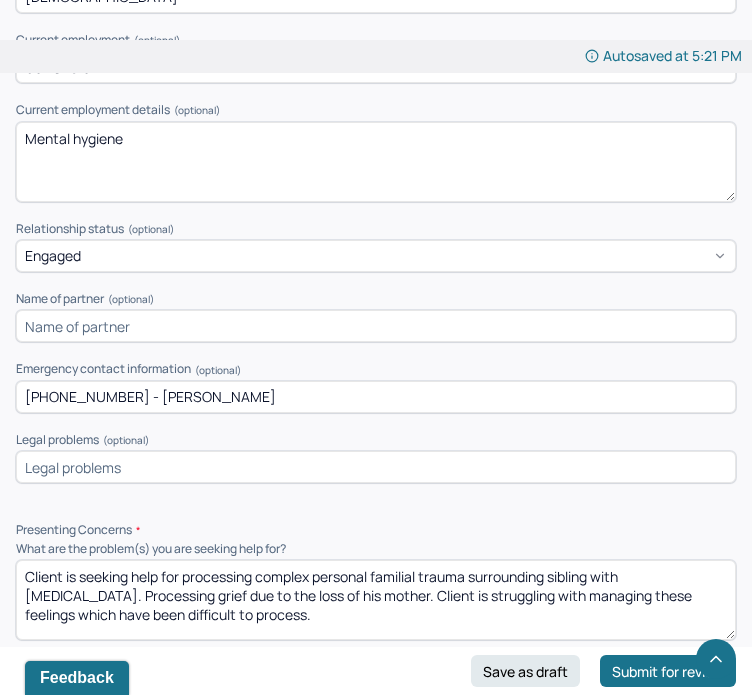 type on "[PHONE_NUMBER] - [PERSON_NAME]" 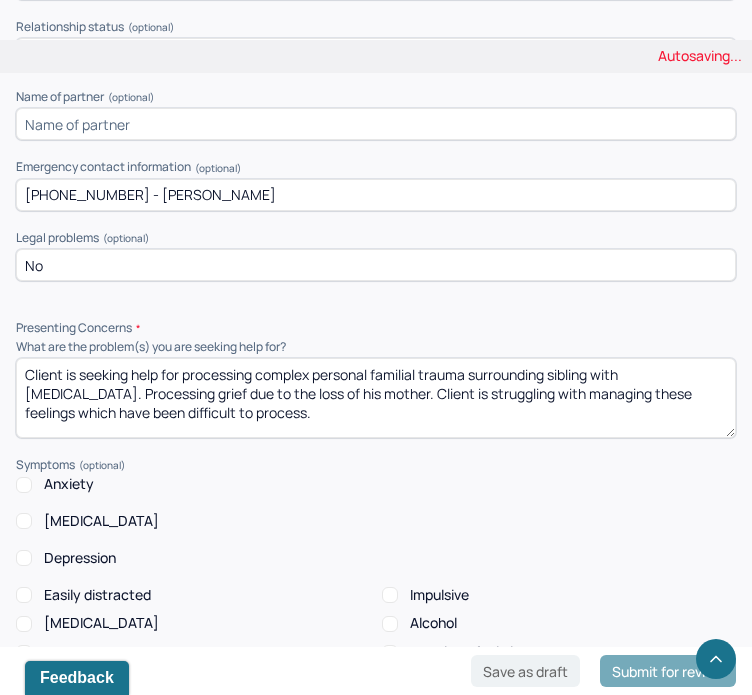 scroll, scrollTop: 1923, scrollLeft: 0, axis: vertical 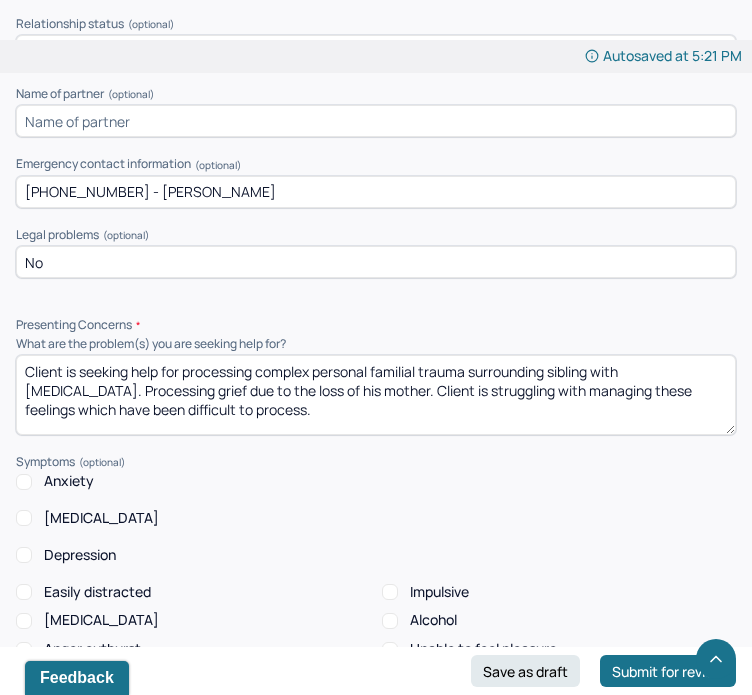 type on "No" 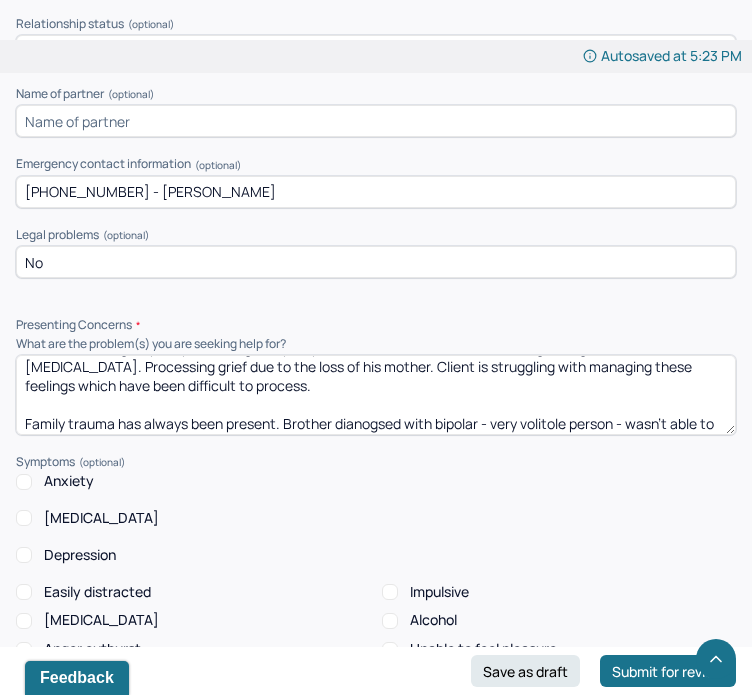 scroll, scrollTop: 43, scrollLeft: 0, axis: vertical 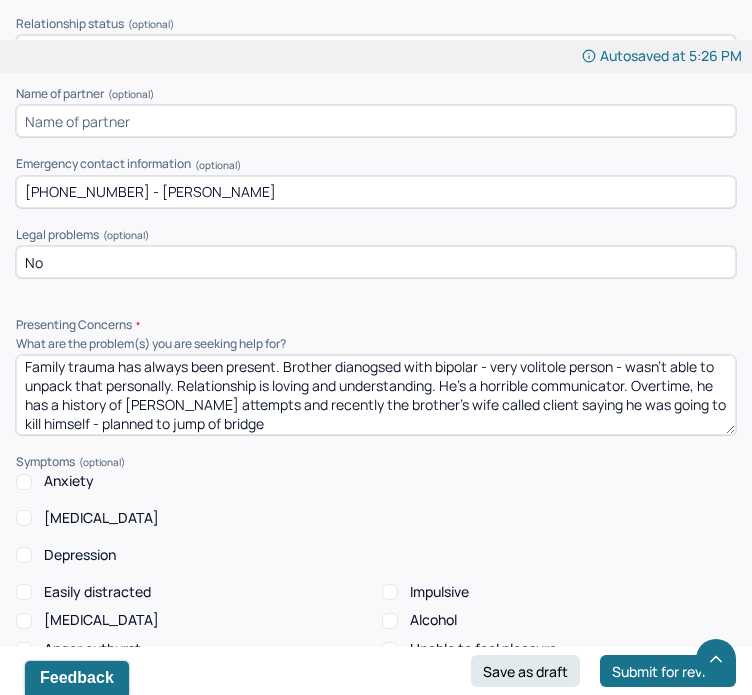 click on "Client is seeking help for processing complex personal familial trauma surrounding sibling with [MEDICAL_DATA]. Processing grief due to the loss of his mother. Client is struggling with managing these feelings which have been difficult to process.
Family trauma has always been present. Brother dianogsed with bipolar - very volitole person - wasn't able to unpack that personally. Relationship is loving and understanding. He's a horrible communicator. Overtime, he has a history of [PERSON_NAME] attempts and recently the brother's wife called client saying he was going to kill himself - planned to jump of bridge" at bounding box center [376, 395] 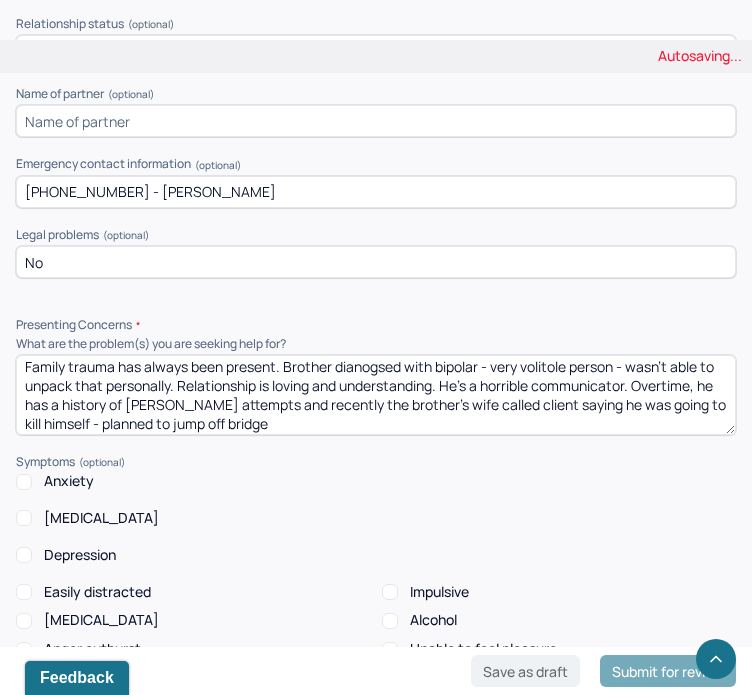 click on "Client is seeking help for processing complex personal familial trauma surrounding sibling with [MEDICAL_DATA]. Processing grief due to the loss of his mother. Client is struggling with managing these feelings which have been difficult to process.
Family trauma has always been present. Brother dianogsed with bipolar - very volitole person - wasn't able to unpack that personally. Relationship is loving and understanding. He's a horrible communicator. Overtime, he has a history of [PERSON_NAME] attempts and recently the brother's wife called client saying he was going to kill himself - planned to jump of bridge" at bounding box center [376, 395] 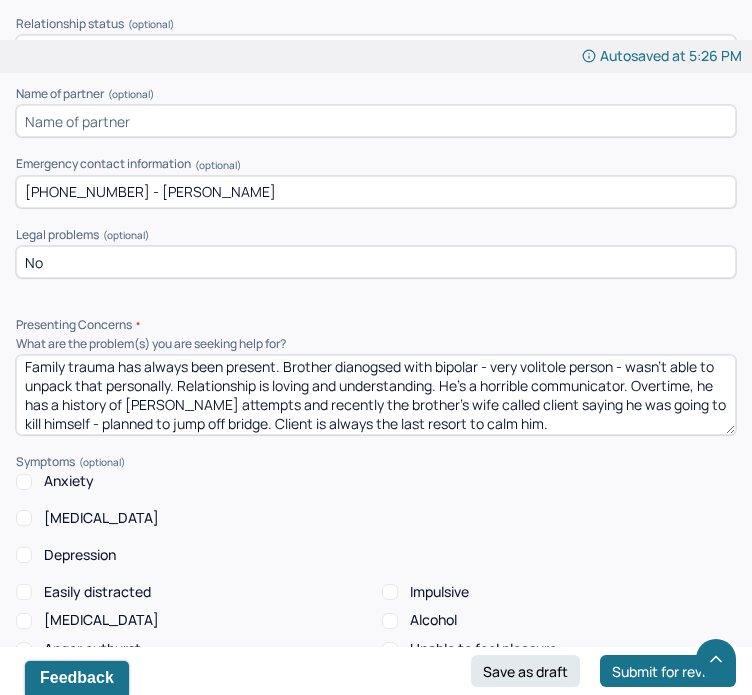 scroll, scrollTop: 106, scrollLeft: 0, axis: vertical 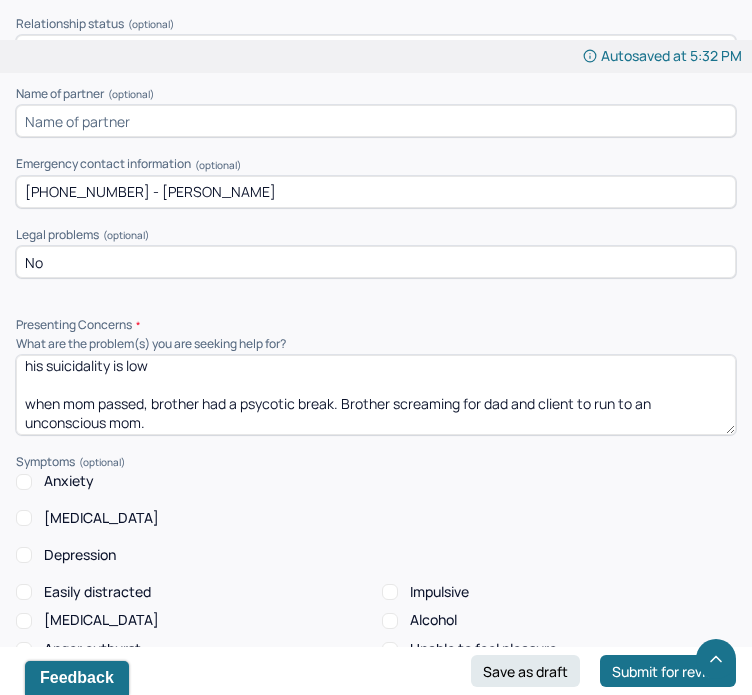 click on "Client is seeking help for processing complex personal familial trauma surrounding sibling with [MEDICAL_DATA]. Processing grief due to the loss of his mother. Client is struggling with managing these feelings which have been difficult to process.
Family trauma has always been present. Brother dianogsed with bipolar - very volitole person - wasn't able to unpack that personally. Relationship is loving and understanding. He's a horrible communicator. Overtime, he has a history of [PERSON_NAME] attempts and recently the brother's wife called client saying he was going to kill himself - planned to jump off bridge. Client is always the last resort to calm him.
did inpatient at [GEOGRAPHIC_DATA]
his suicidality is low
when mom passed, brother had a psycotic break. Brother screaming for dad and client to run to an unconscious mom." at bounding box center (376, 395) 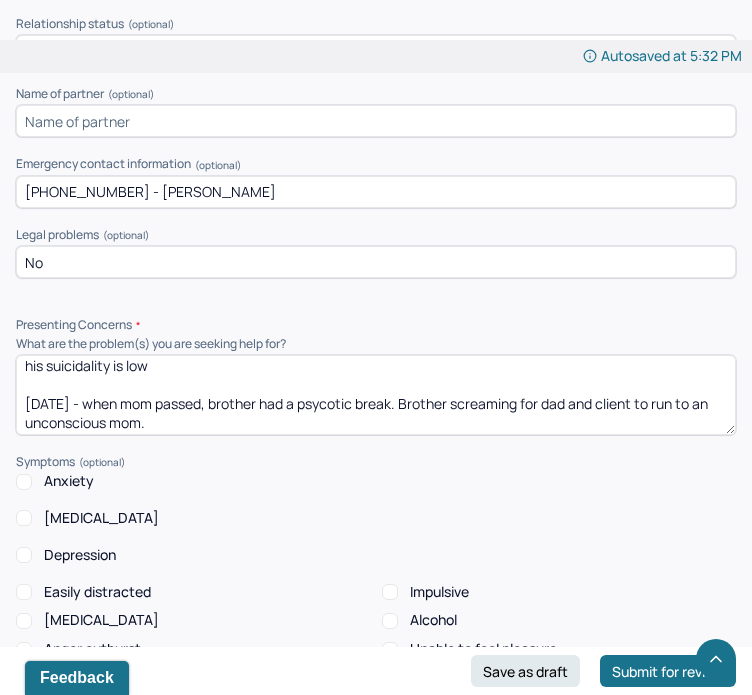 click on "Client is seeking help for processing complex personal familial trauma surrounding sibling with [MEDICAL_DATA]. Processing grief due to the loss of his mother. Client is struggling with managing these feelings which have been difficult to process.
Family trauma has always been present. Brother dianogsed with bipolar - very volitole person - wasn't able to unpack that personally. Relationship is loving and understanding. He's a horrible communicator. Overtime, he has a history of [PERSON_NAME] attempts and recently the brother's wife called client saying he was going to kill himself - planned to jump off bridge. Client is always the last resort to calm him.
did inpatient at [GEOGRAPHIC_DATA]
his suicidality is low
[DATE] - when mom passed, brother had a psycotic break. Brother screaming for dad and client to run to an unconscious mom." at bounding box center [376, 395] 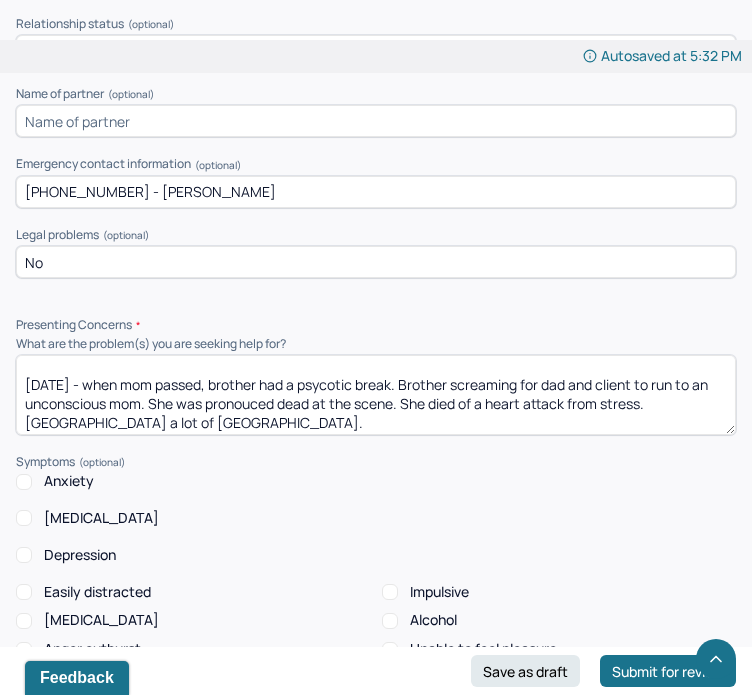 scroll, scrollTop: 202, scrollLeft: 0, axis: vertical 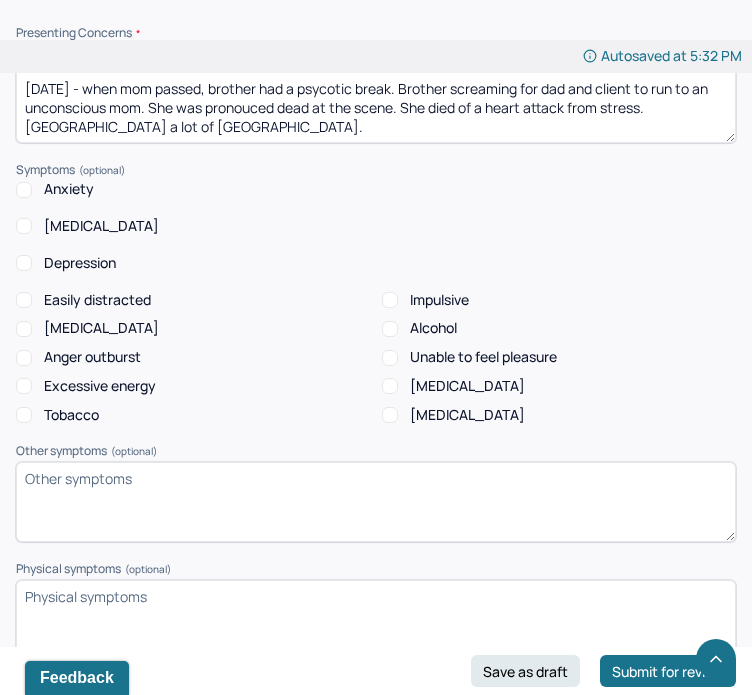 type on "Client is seeking help for processing complex personal familial trauma surrounding sibling with [MEDICAL_DATA]. Processing grief due to the loss of his mother. Client is struggling with managing these feelings which have been difficult to process.
Family trauma has always been present. Brother dianogsed with bipolar - very volitole person - wasn't able to unpack that personally. Relationship is loving and understanding. He's a horrible communicator. Overtime, he has a history of [PERSON_NAME] attempts and recently the brother's wife called client saying he was going to kill himself - planned to jump off bridge. Client is always the last resort to calm him.
did inpatient at [GEOGRAPHIC_DATA]
his suicidality is low
[DATE] - when mom passed, brother had a psycotic break. Brother screaming for dad and client to run to an unconscious mom. She was pronouced dead at the scene. She died of a heart attack from stress. [GEOGRAPHIC_DATA] a lot of [GEOGRAPHIC_DATA]." 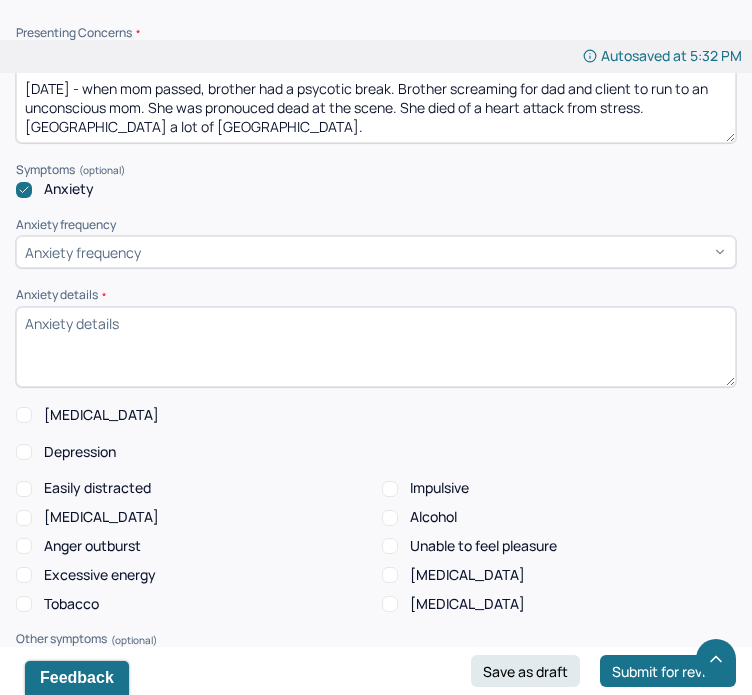 click on "Anxiety frequency" at bounding box center (376, 252) 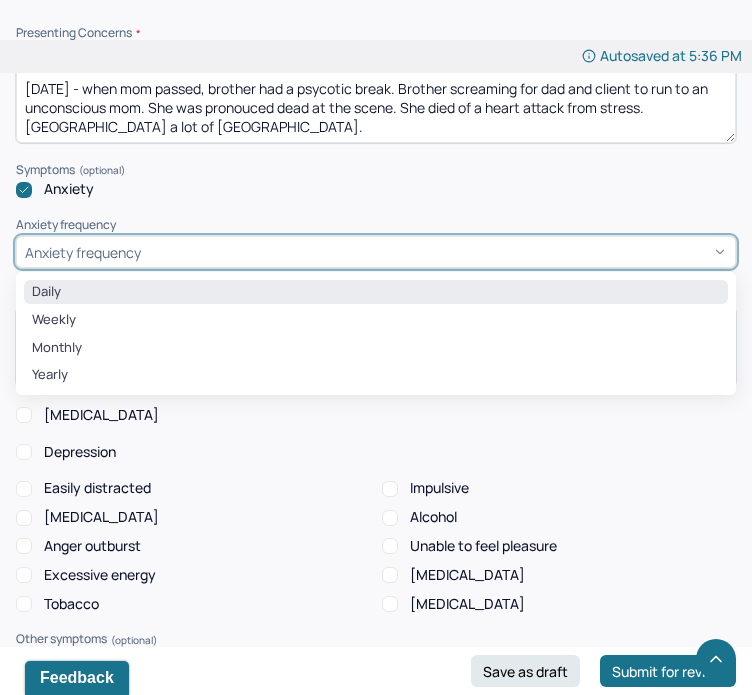 click on "Daily" at bounding box center (376, 292) 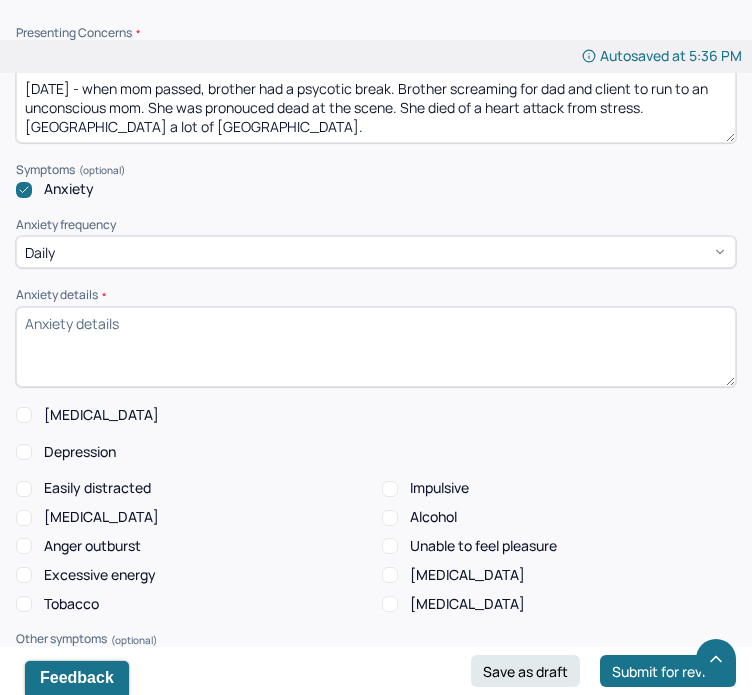 click on "Anxiety details *" at bounding box center (376, 347) 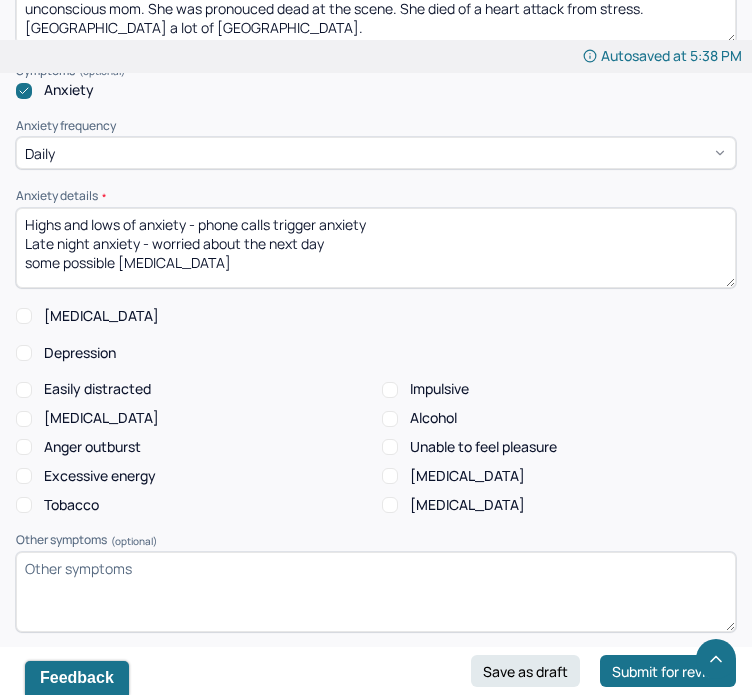 scroll, scrollTop: 2274, scrollLeft: 0, axis: vertical 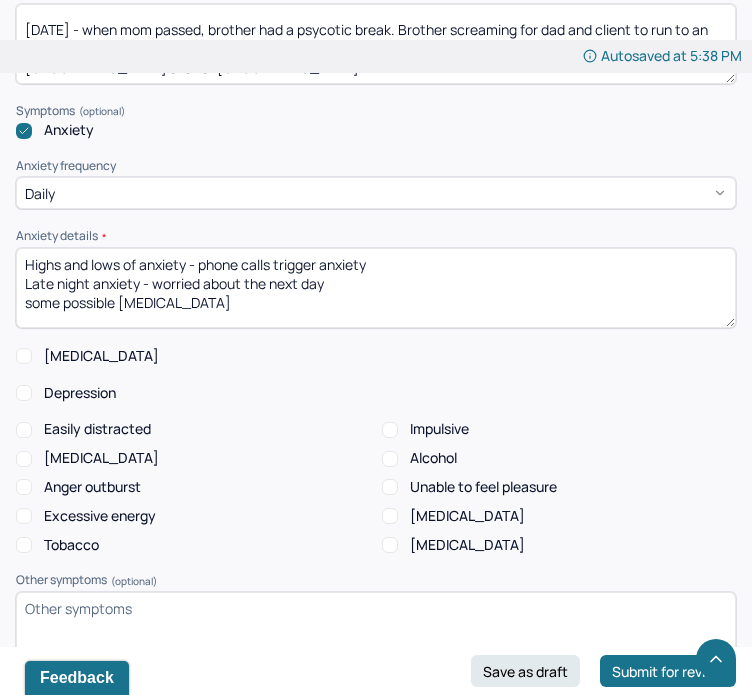 type on "Highs and lows of anxiety - phone calls trigger anxiety
Late night anxiety - worried about the next day
some possible [MEDICAL_DATA]" 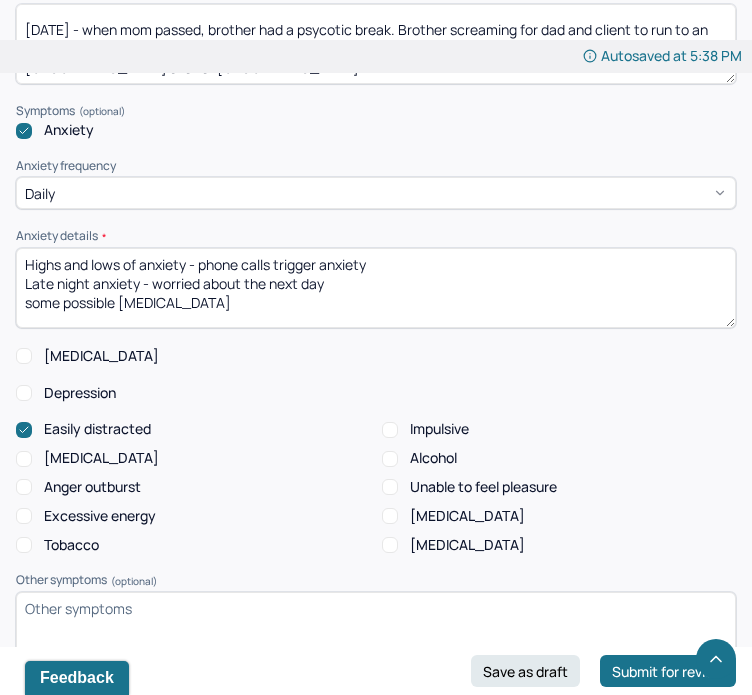 click on "Depression" at bounding box center [376, 393] 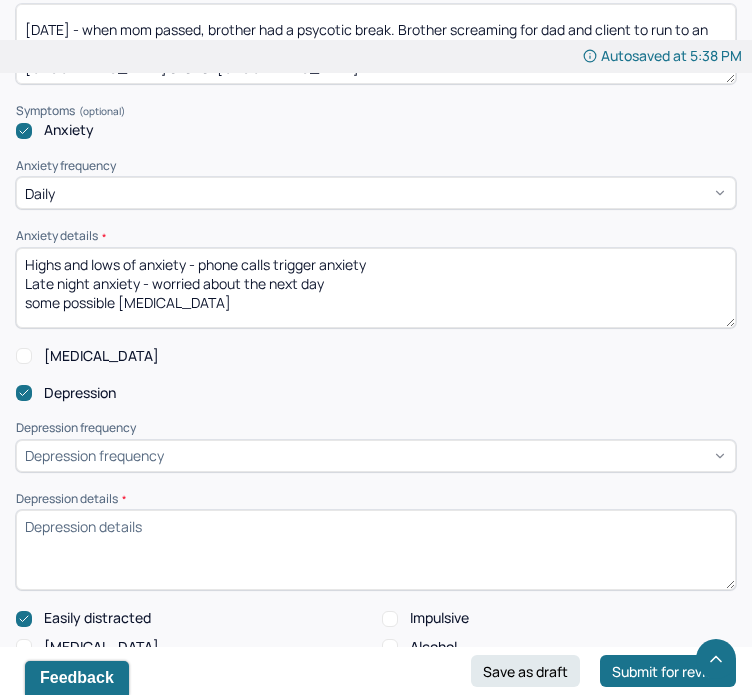 click on "Depression frequency" at bounding box center [94, 455] 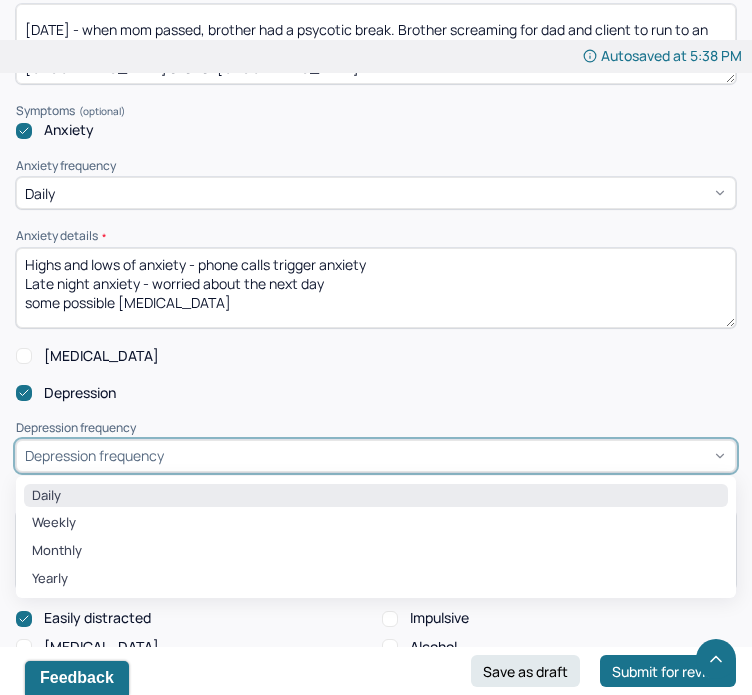 click on "Daily" at bounding box center (376, 496) 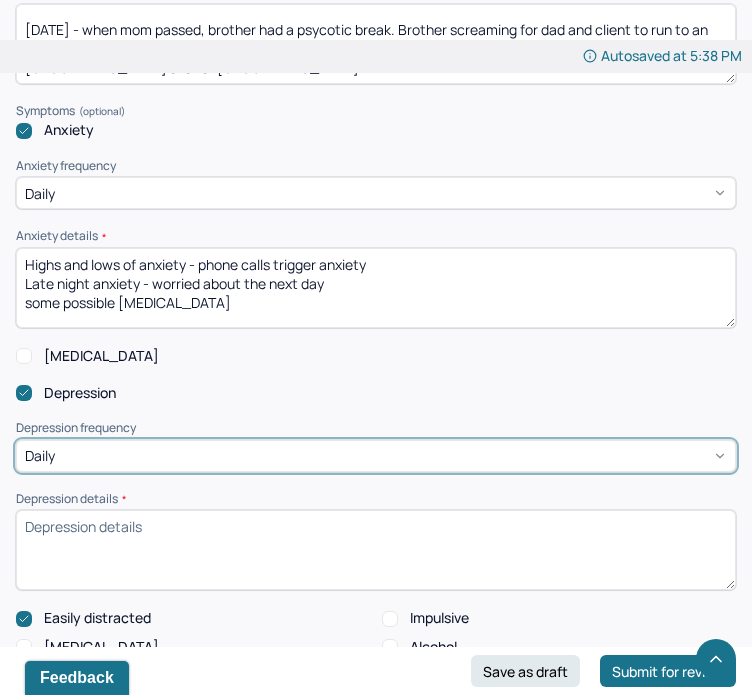click on "[MEDICAL_DATA] details *" at bounding box center [376, 550] 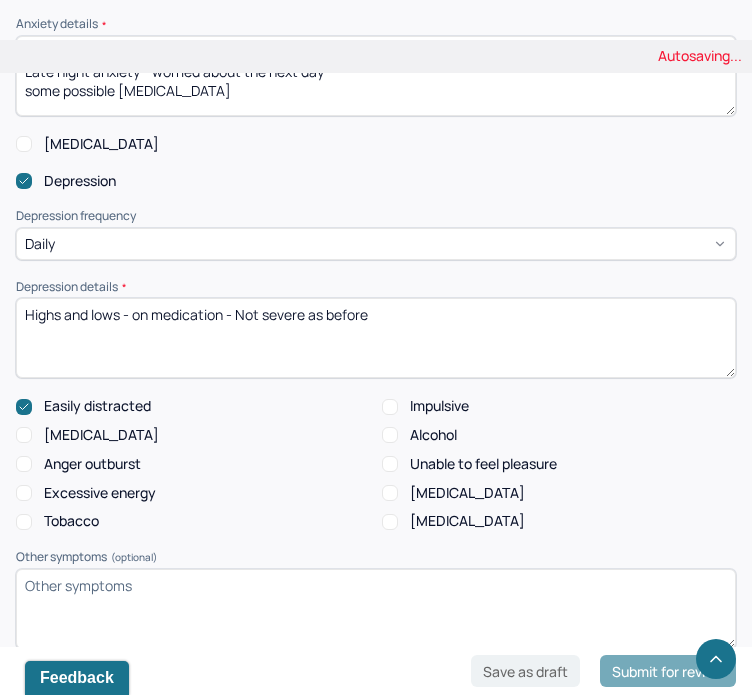scroll, scrollTop: 2492, scrollLeft: 0, axis: vertical 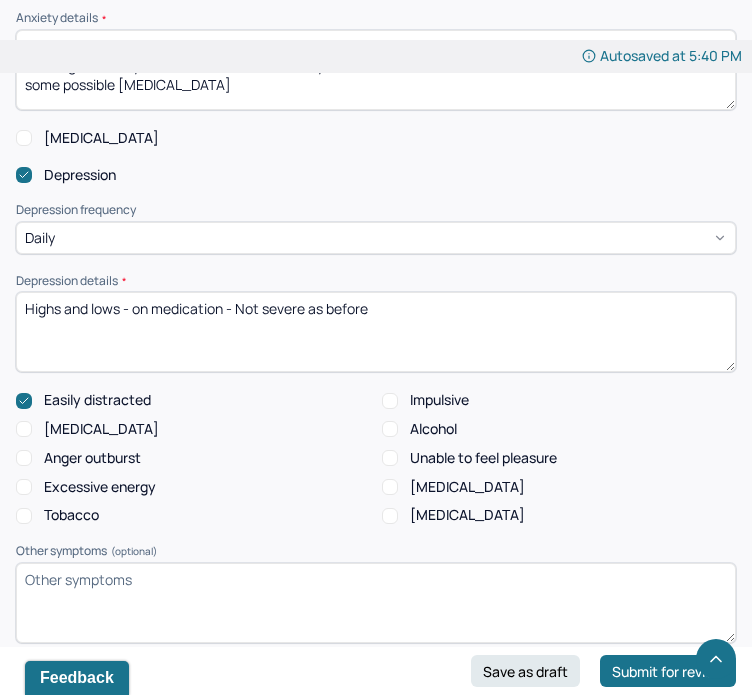 type on "Highs and lows - on medication - Not severe as before" 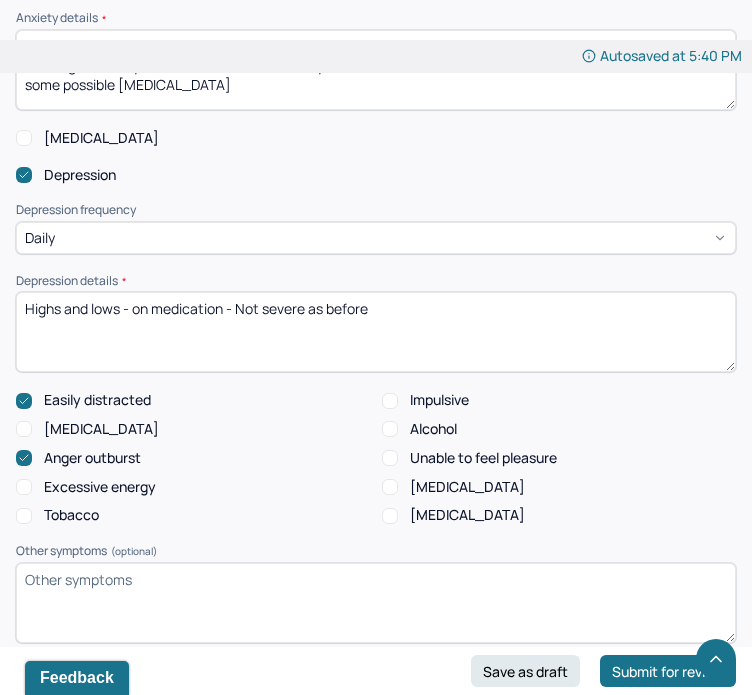 click on "Excessive energy" at bounding box center [100, 487] 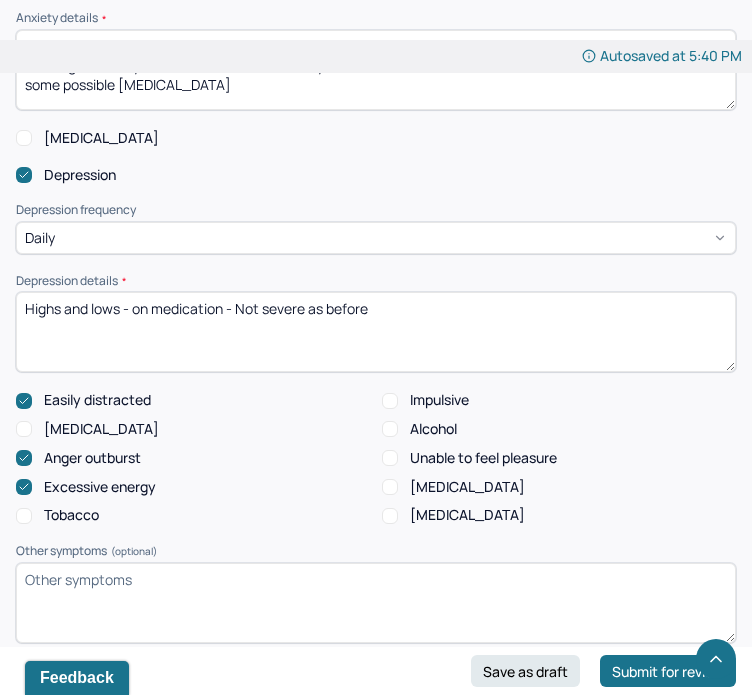 click on "Impulsive" at bounding box center [439, 400] 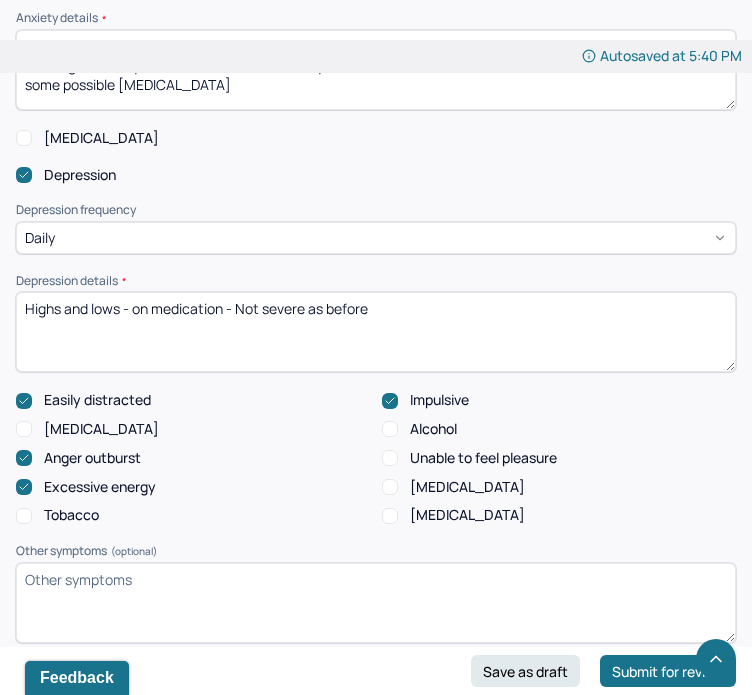 click on "Alcohol" at bounding box center [433, 429] 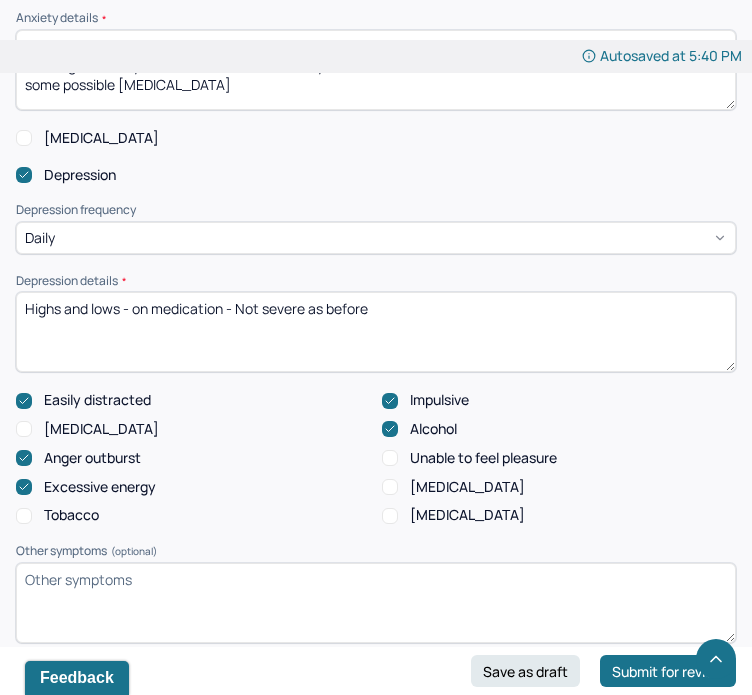 click on "[MEDICAL_DATA]" at bounding box center [467, 487] 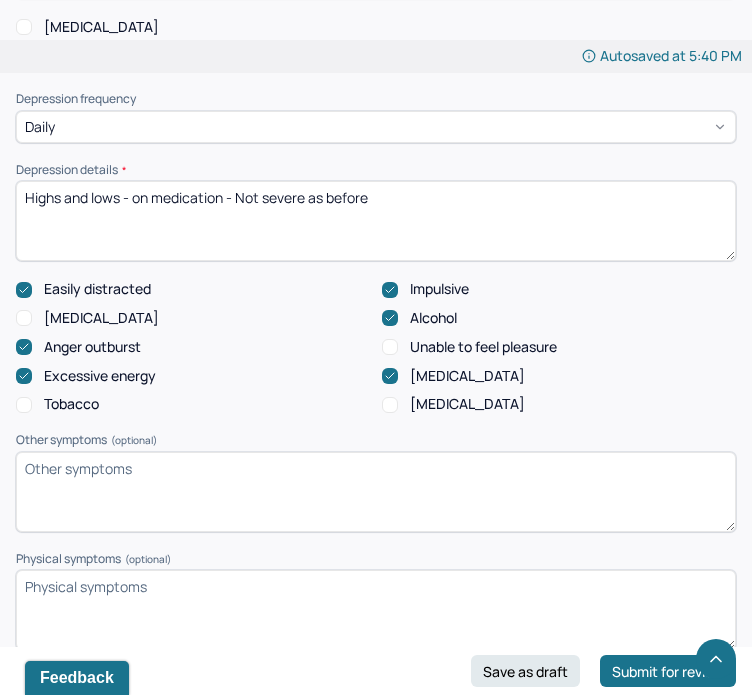 scroll, scrollTop: 2604, scrollLeft: 0, axis: vertical 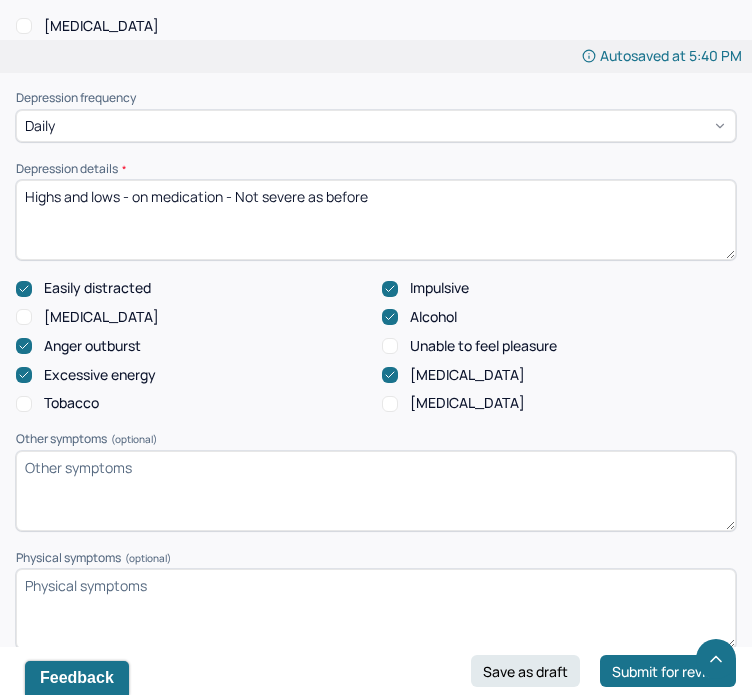 click on "[MEDICAL_DATA]" at bounding box center (467, 403) 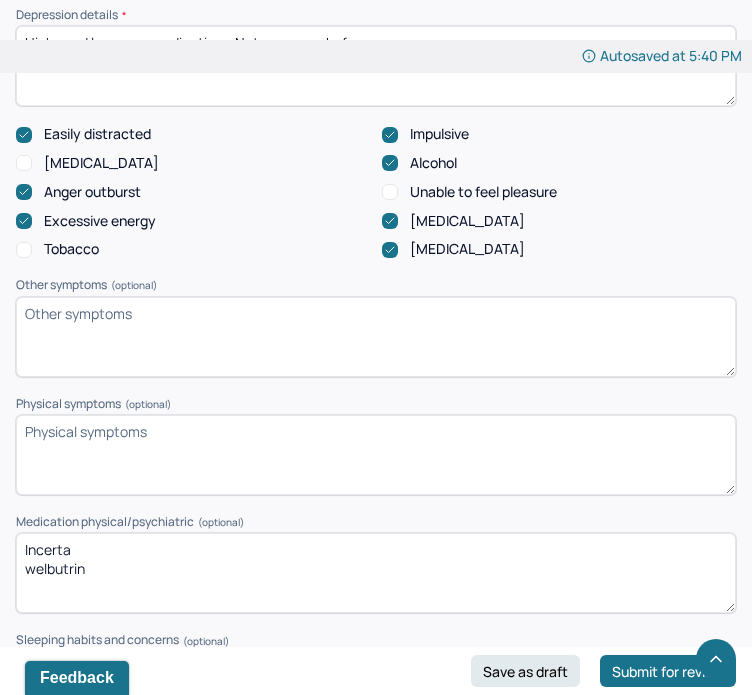 scroll, scrollTop: 2924, scrollLeft: 0, axis: vertical 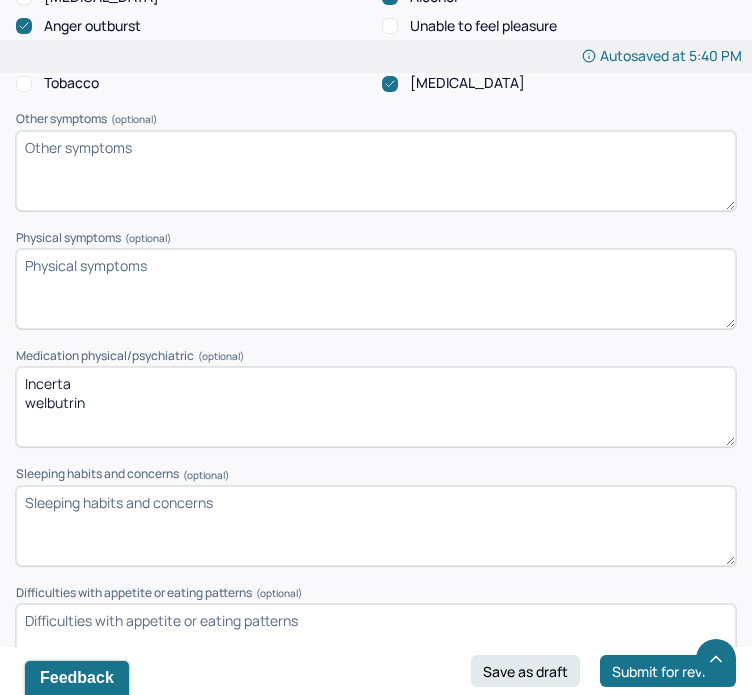 click on "Incerta
welbutrin" at bounding box center [376, 407] 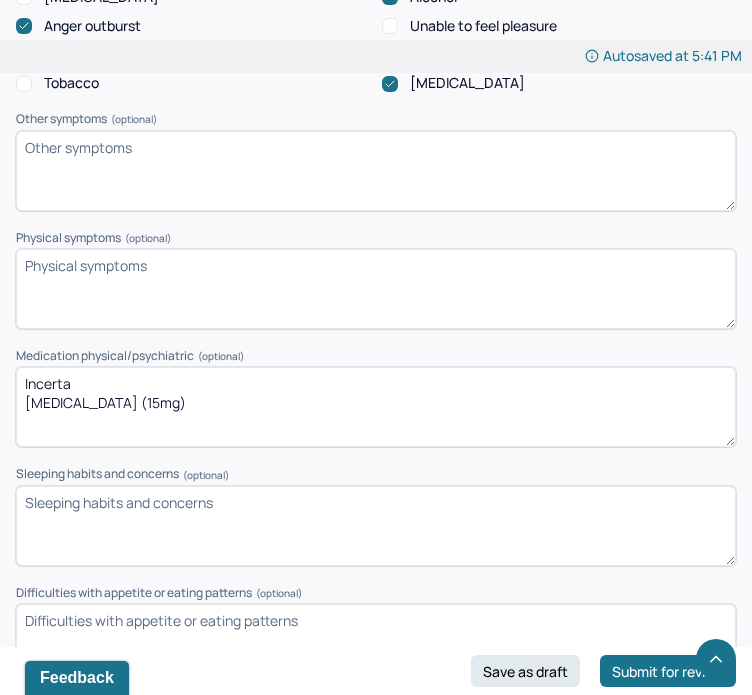 click on "Incerta
[MEDICAL_DATA] (15mg)" at bounding box center (376, 407) 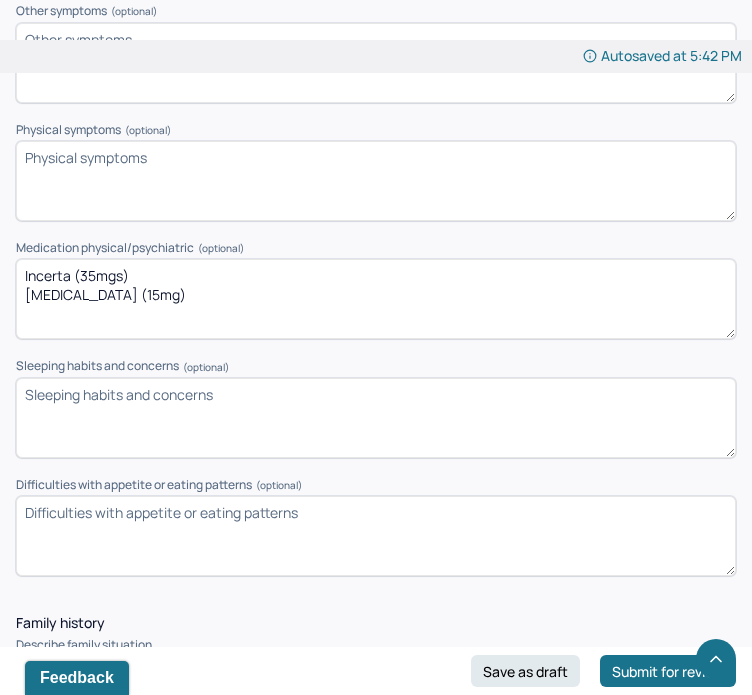 scroll, scrollTop: 3070, scrollLeft: 0, axis: vertical 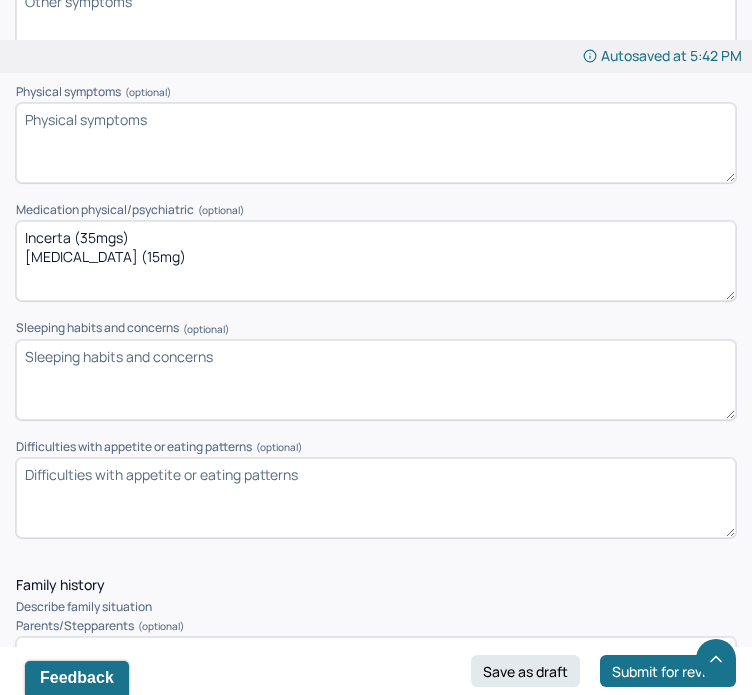 click on "Sleeping habits and concerns (optional)" at bounding box center [376, 380] 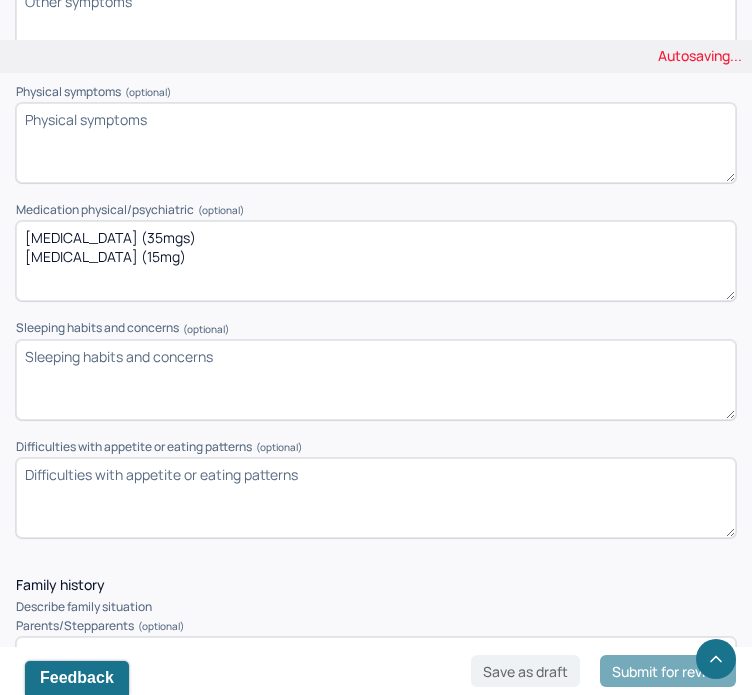 type on "[MEDICAL_DATA] (35mgs)
[MEDICAL_DATA] (15mg)" 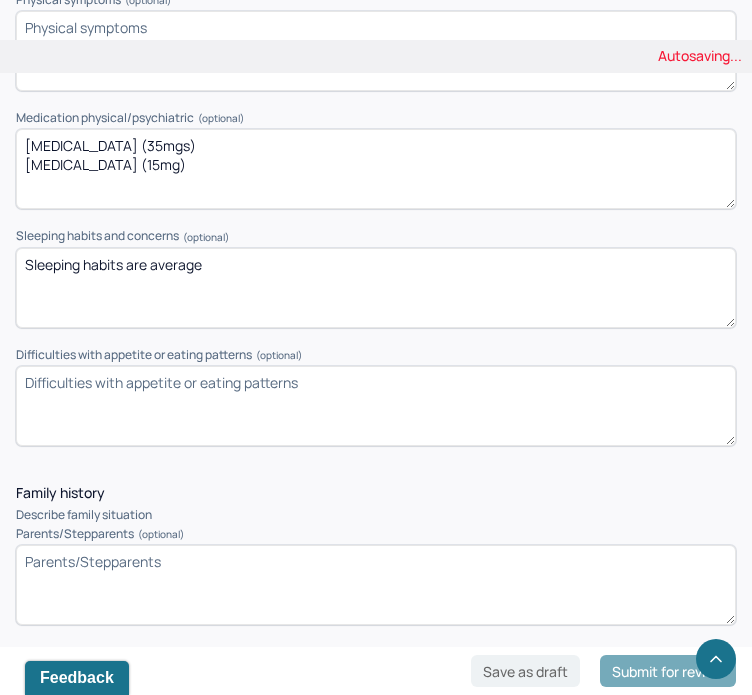 scroll, scrollTop: 3170, scrollLeft: 0, axis: vertical 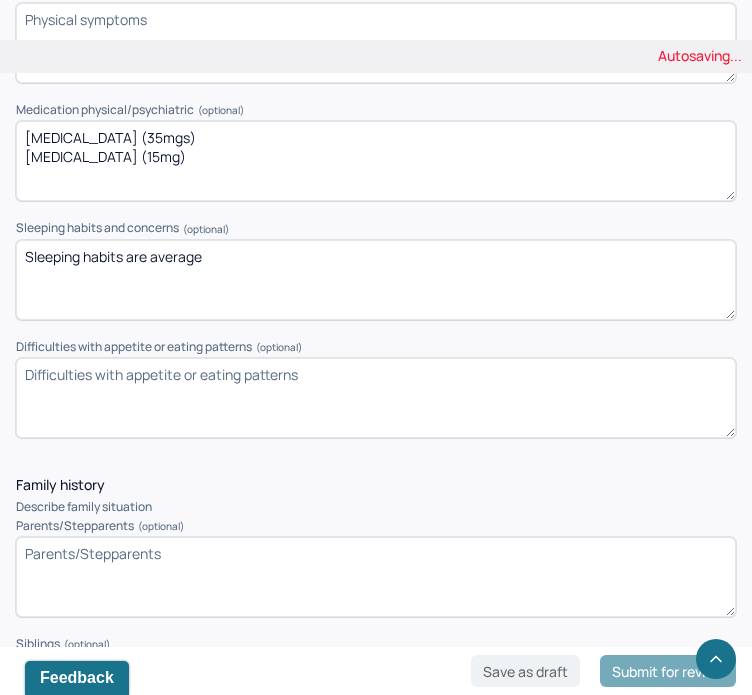 type on "Sleeping habits are average" 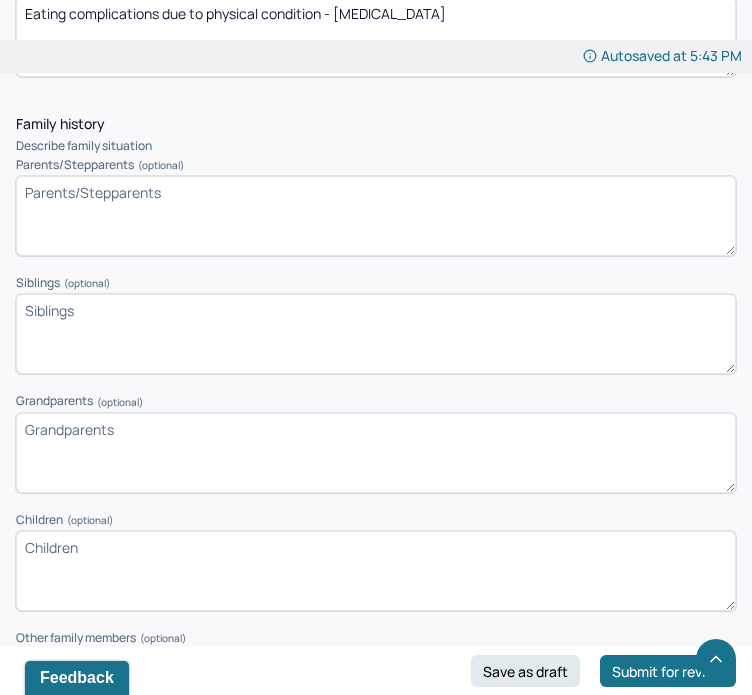 scroll, scrollTop: 3527, scrollLeft: 0, axis: vertical 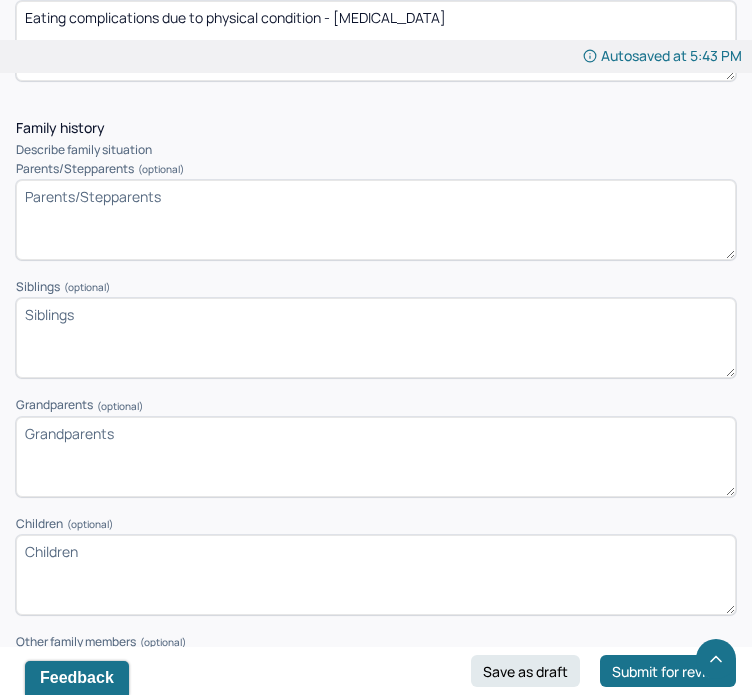 type on "Eating complications due to physical condition - [MEDICAL_DATA]" 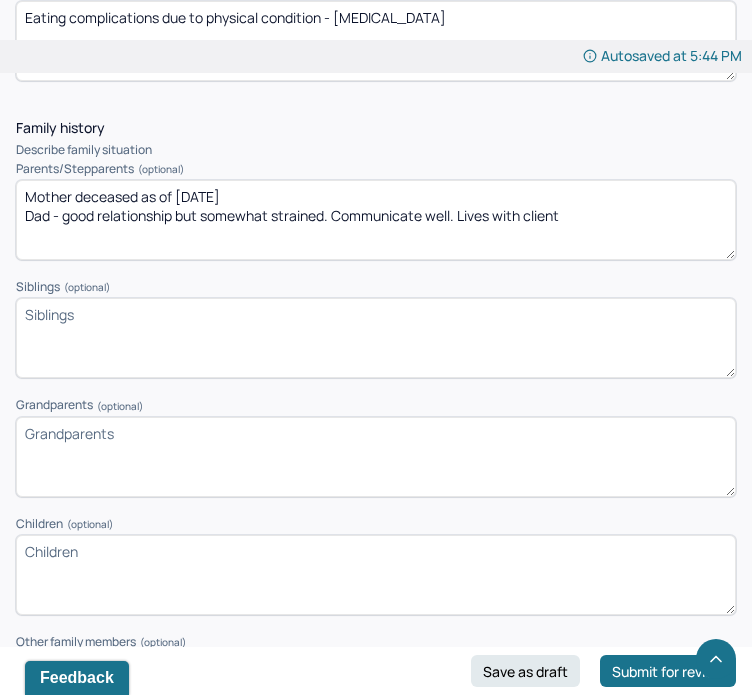 click on "Mother deceased as of [DATE]
Dad - good relationship but somewhat strained. Communicate well. Lives with client" at bounding box center (376, 220) 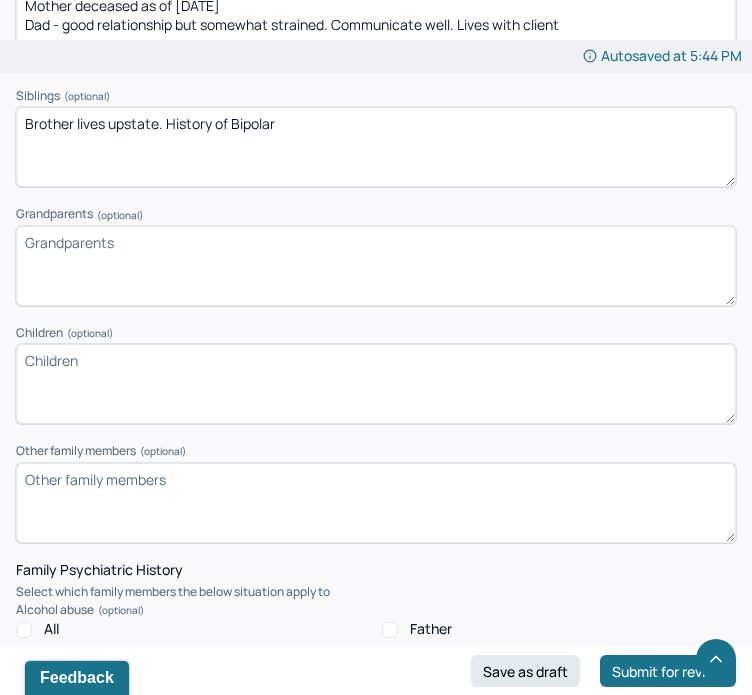 scroll, scrollTop: 3736, scrollLeft: 0, axis: vertical 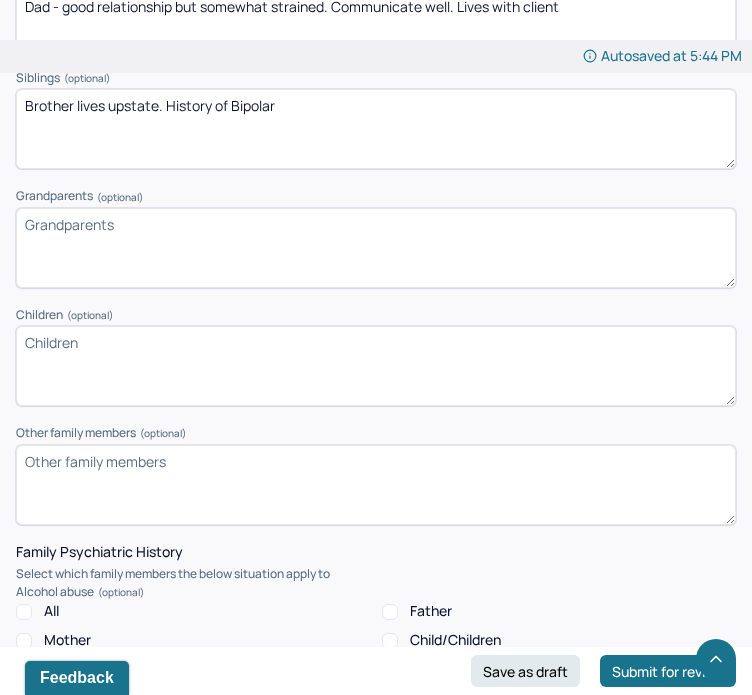 type on "Brother lives upstate. History of Bipolar" 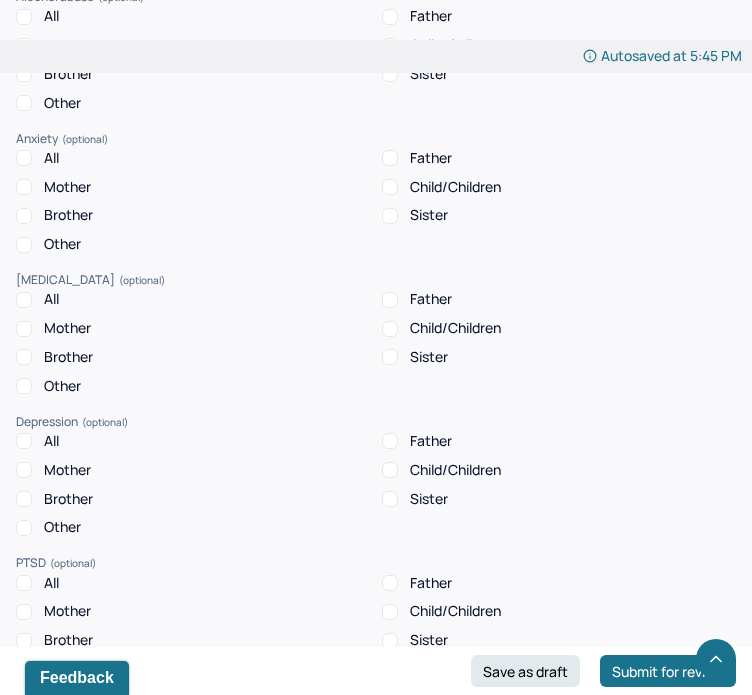 scroll, scrollTop: 4174, scrollLeft: 0, axis: vertical 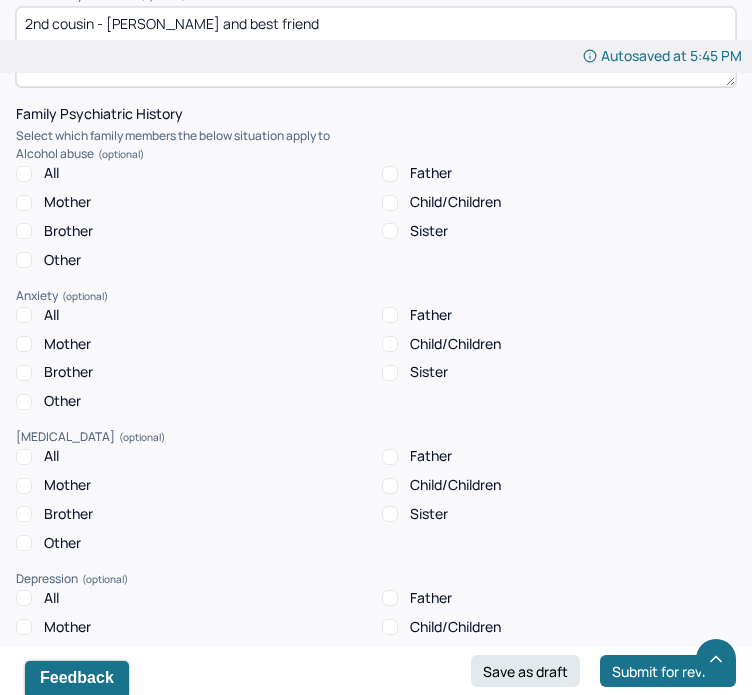 type on "2nd cousin - [PERSON_NAME] and best friend" 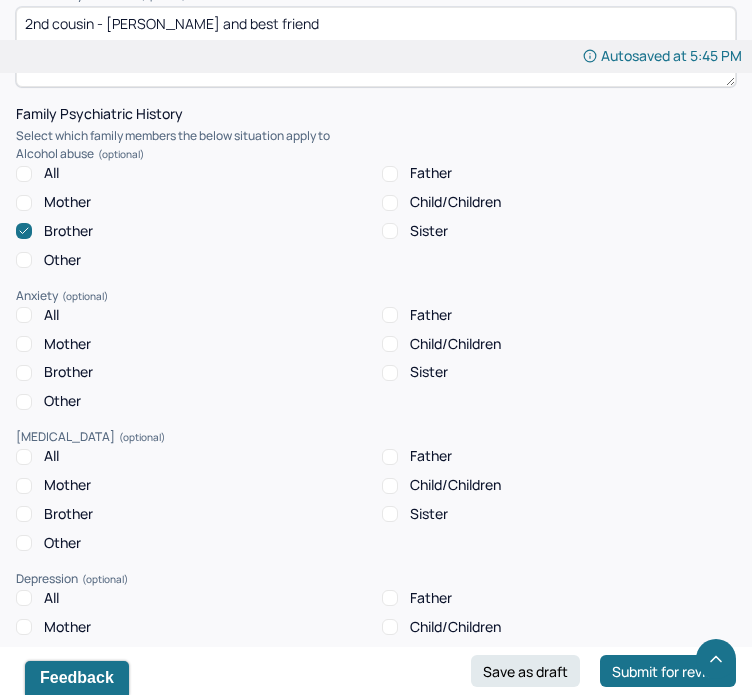 click on "Other" at bounding box center (62, 260) 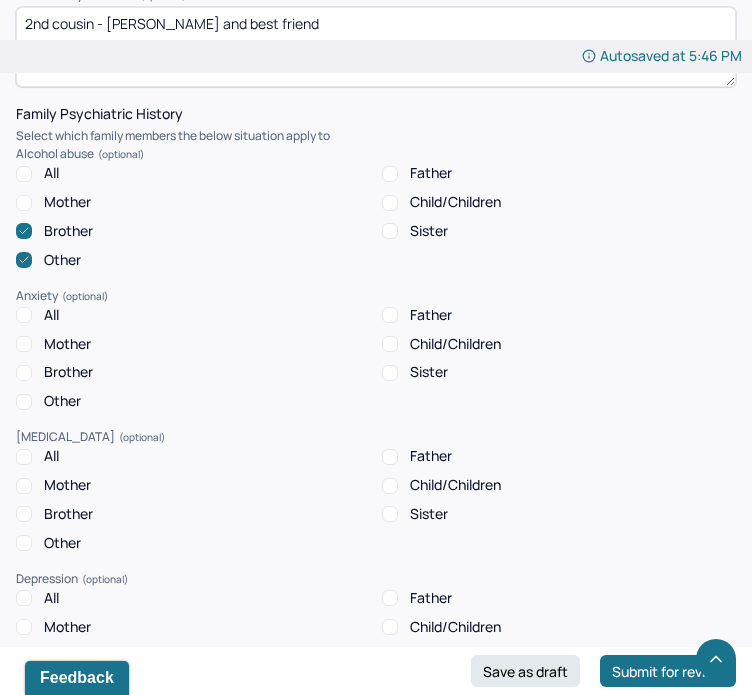click on "Mother" at bounding box center [67, 344] 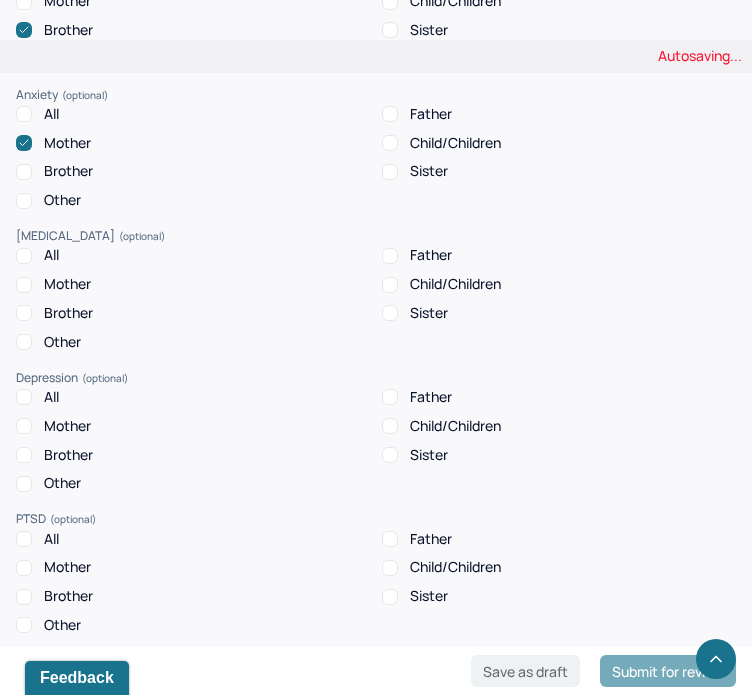 scroll, scrollTop: 4394, scrollLeft: 0, axis: vertical 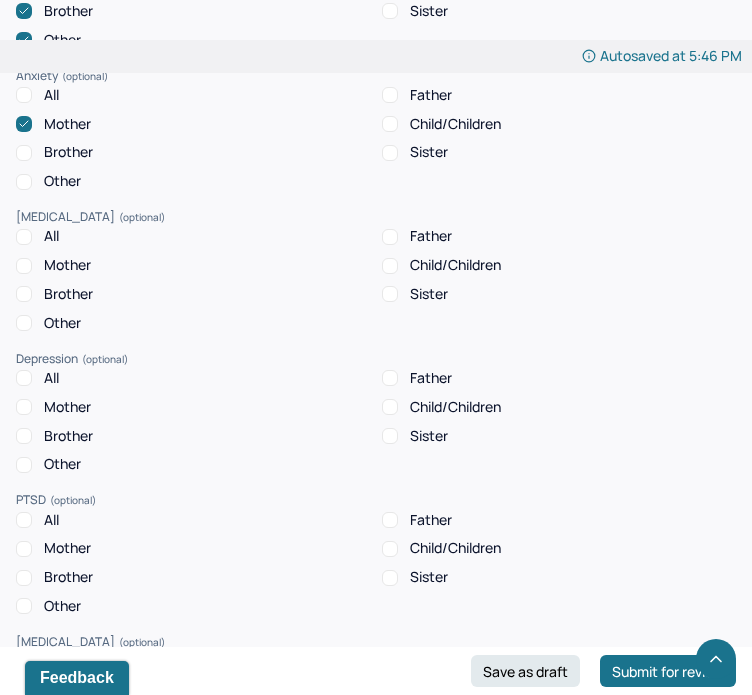 click on "Brother" at bounding box center [68, 152] 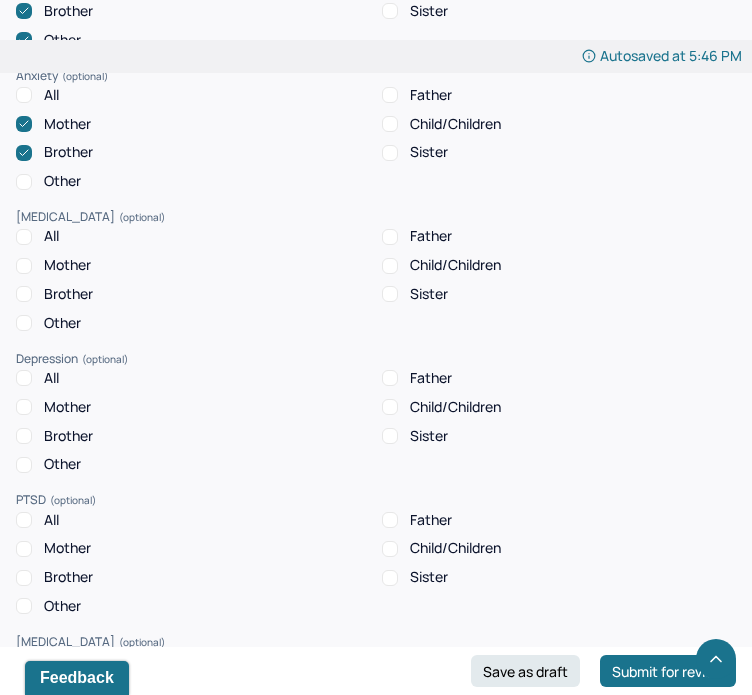 click on "Brother" at bounding box center (68, 294) 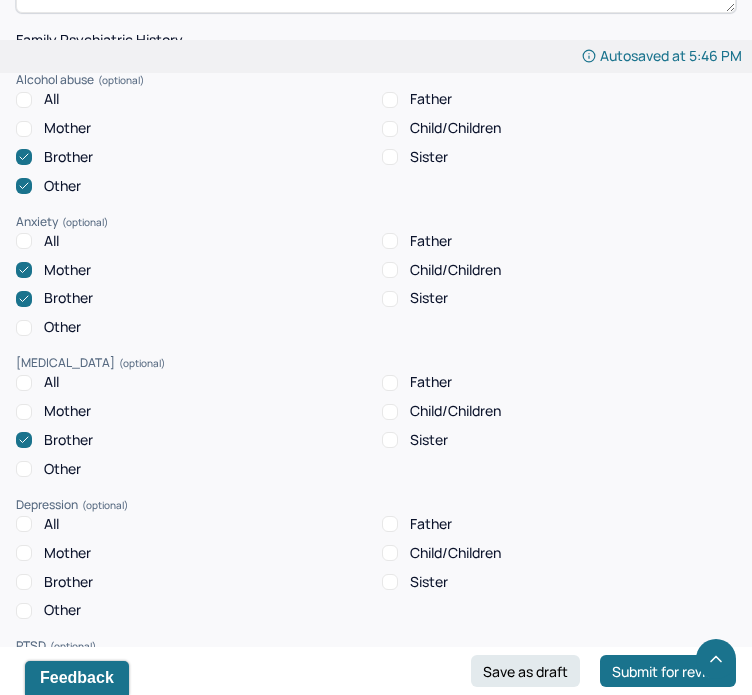 scroll, scrollTop: 4248, scrollLeft: 0, axis: vertical 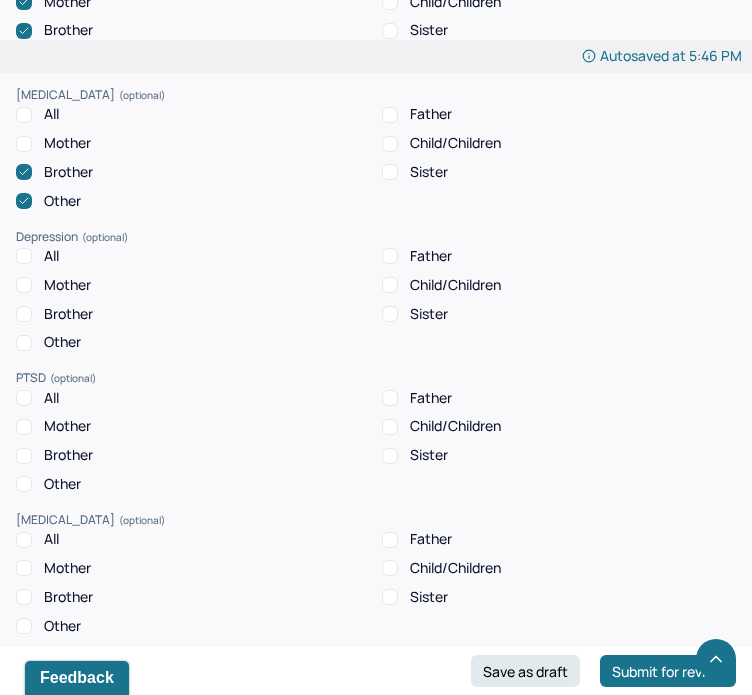 click on "Mother" at bounding box center [67, 285] 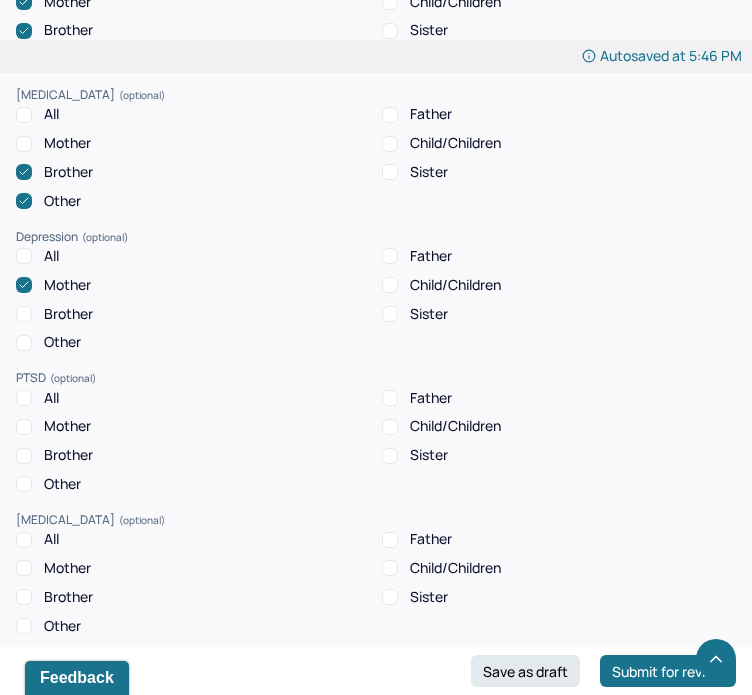 click on "Father" at bounding box center (417, 256) 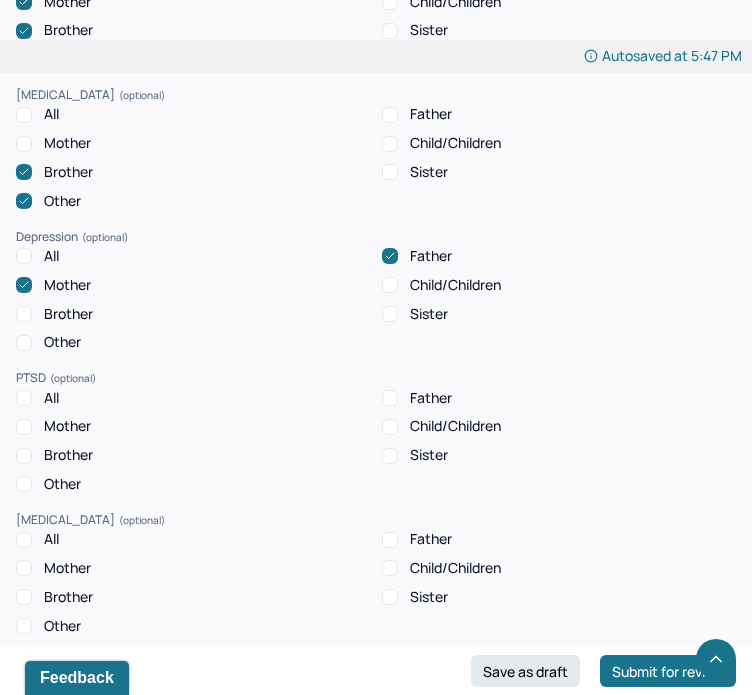 click on "Brother" at bounding box center (68, 314) 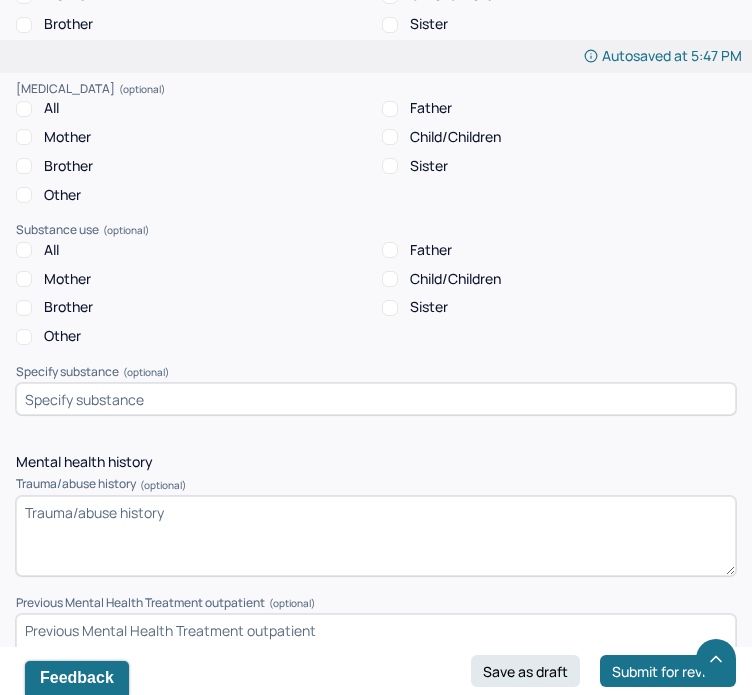 scroll, scrollTop: 4928, scrollLeft: 0, axis: vertical 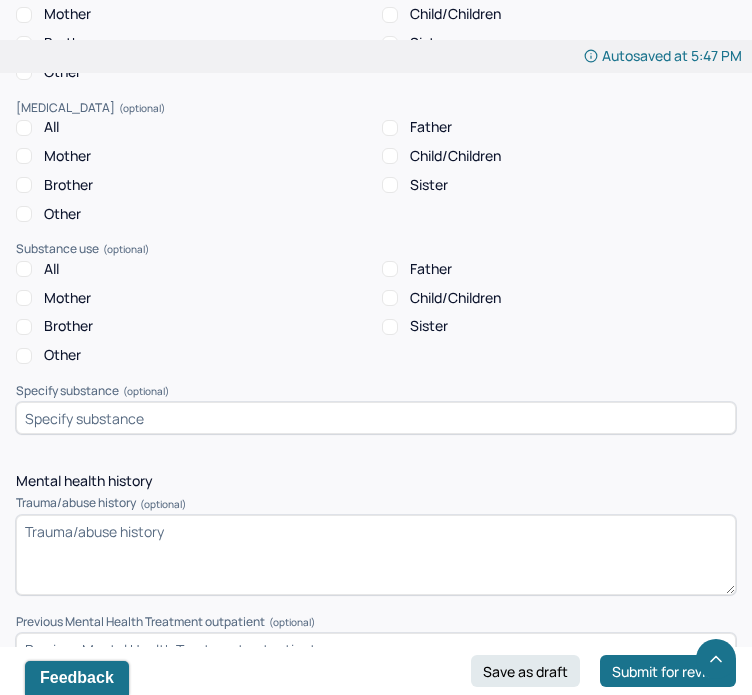 click on "Brother" at bounding box center (68, 326) 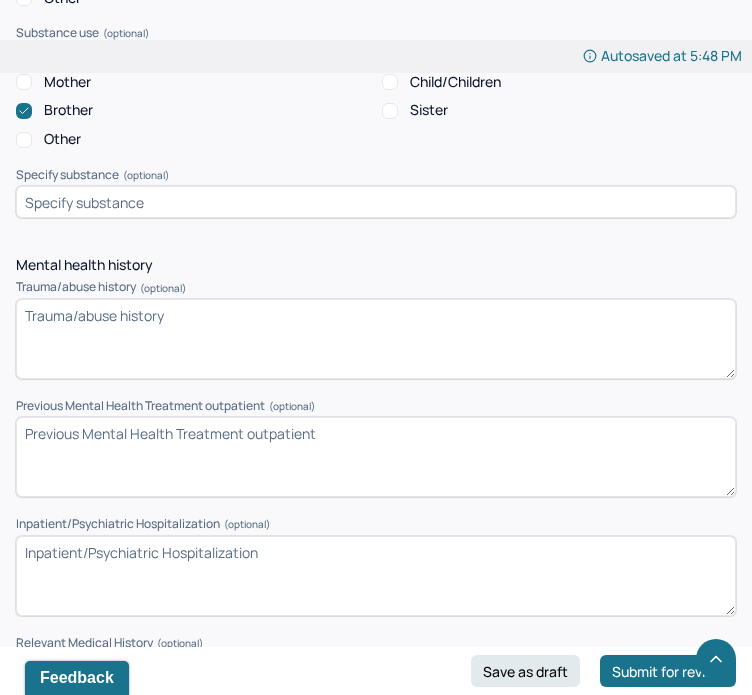scroll, scrollTop: 5144, scrollLeft: 0, axis: vertical 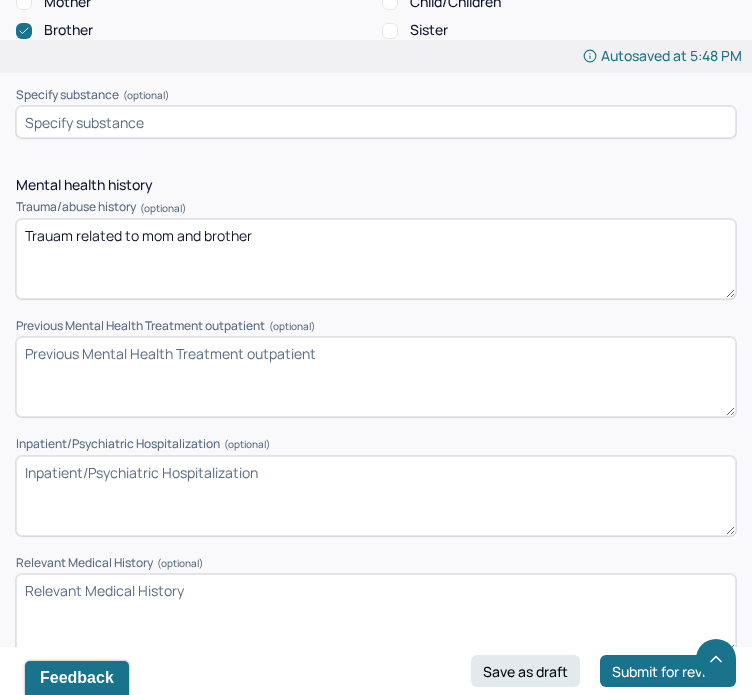 type on "Trauam related to mom and brother" 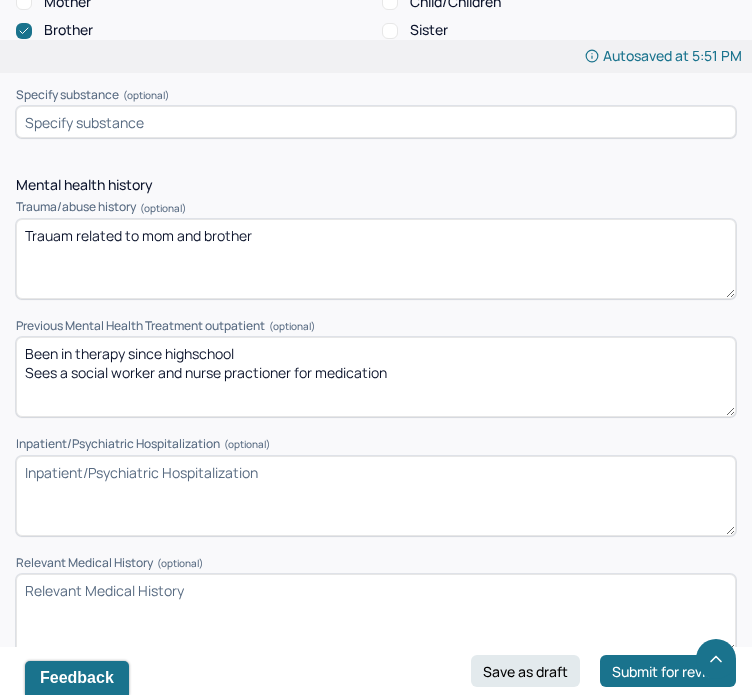 click on "Been in therapy since highschool
Sees a social worker and nurse practioner" at bounding box center [376, 377] 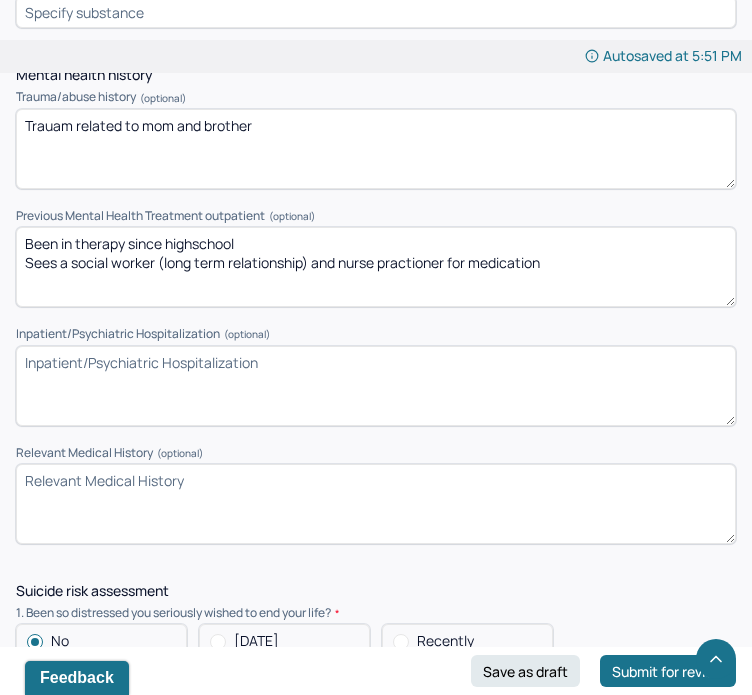 scroll, scrollTop: 5338, scrollLeft: 0, axis: vertical 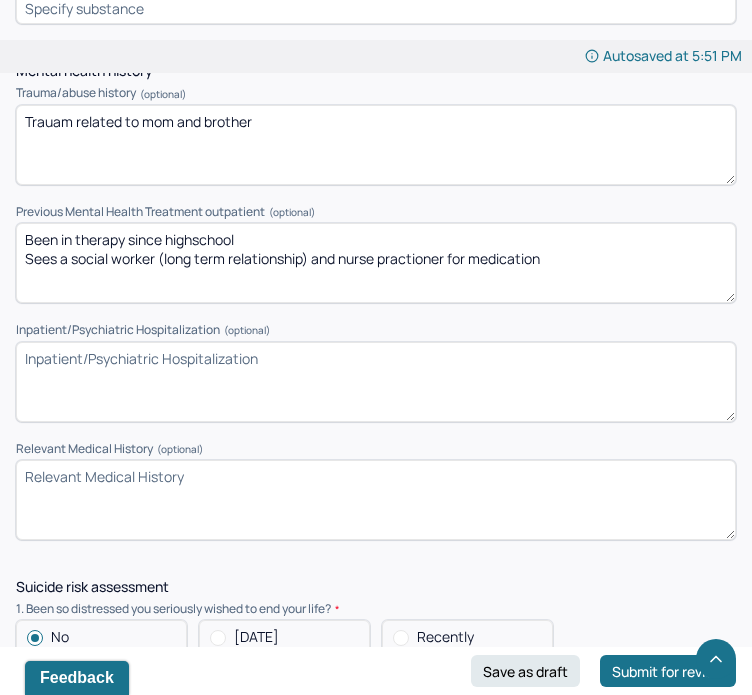 type on "Been in therapy since highschool
Sees a social worker (long term relationship) and nurse practioner for medication" 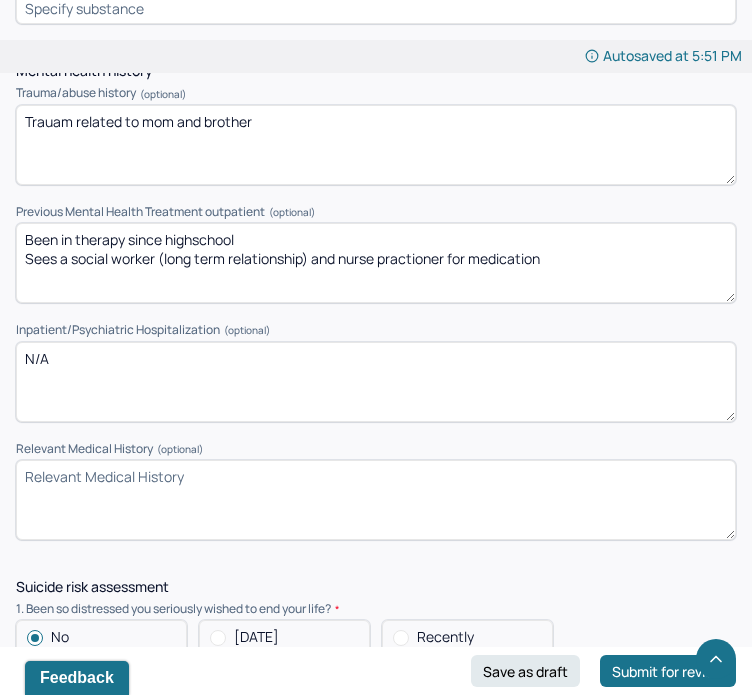 scroll, scrollTop: 5440, scrollLeft: 0, axis: vertical 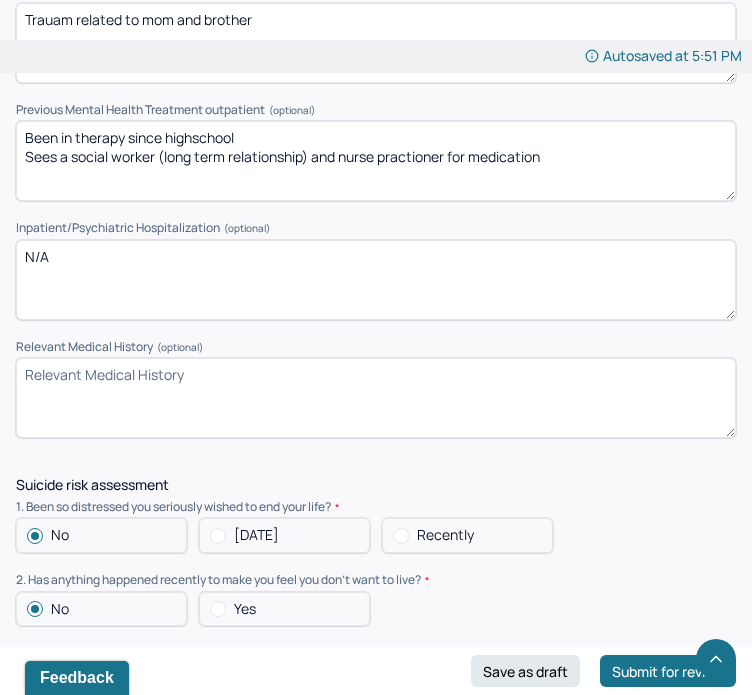 type on "N/A" 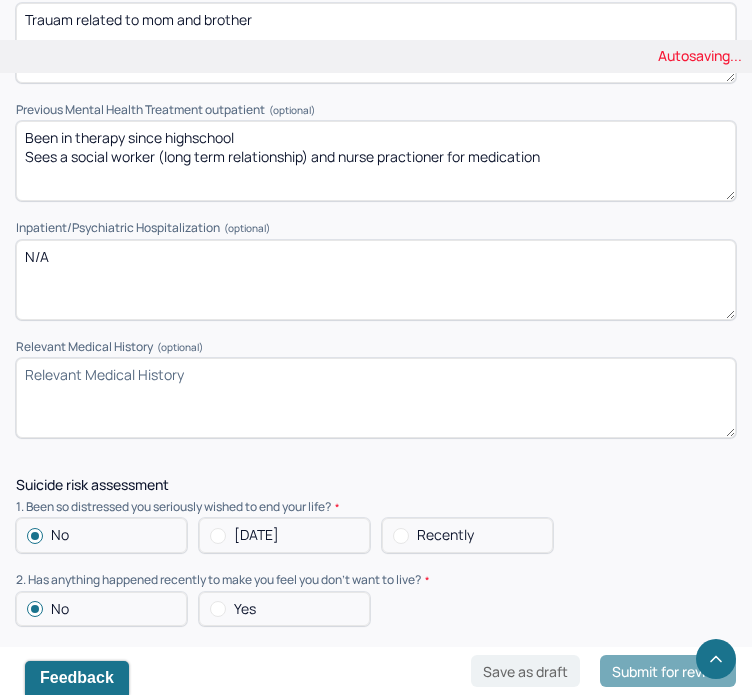 click on "Relevant Medical History (optional)" at bounding box center [376, 398] 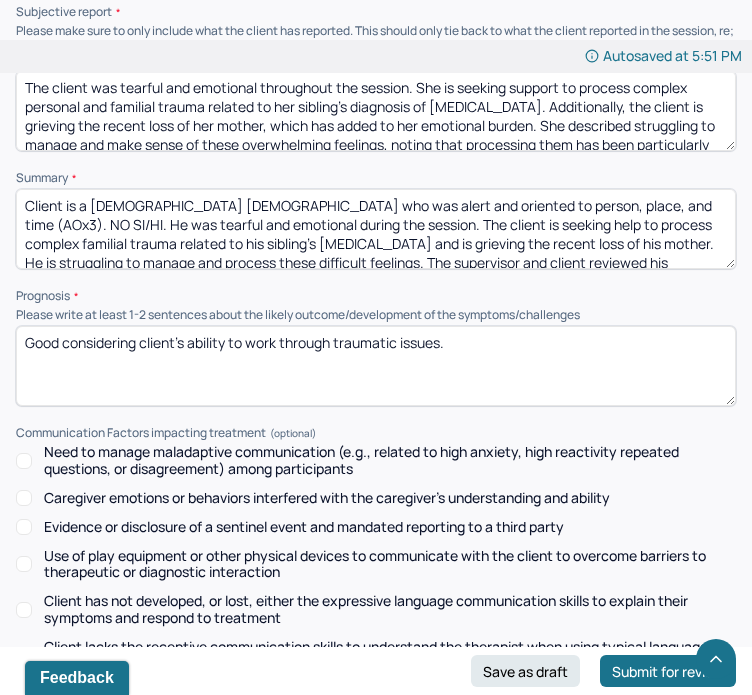 scroll, scrollTop: 8836, scrollLeft: 0, axis: vertical 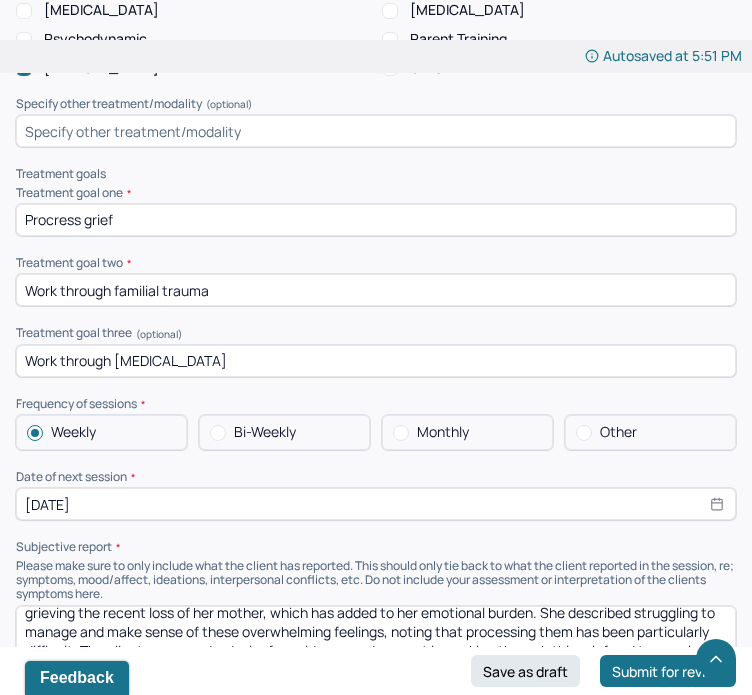 drag, startPoint x: 203, startPoint y: 223, endPoint x: 123, endPoint y: 215, distance: 80.399 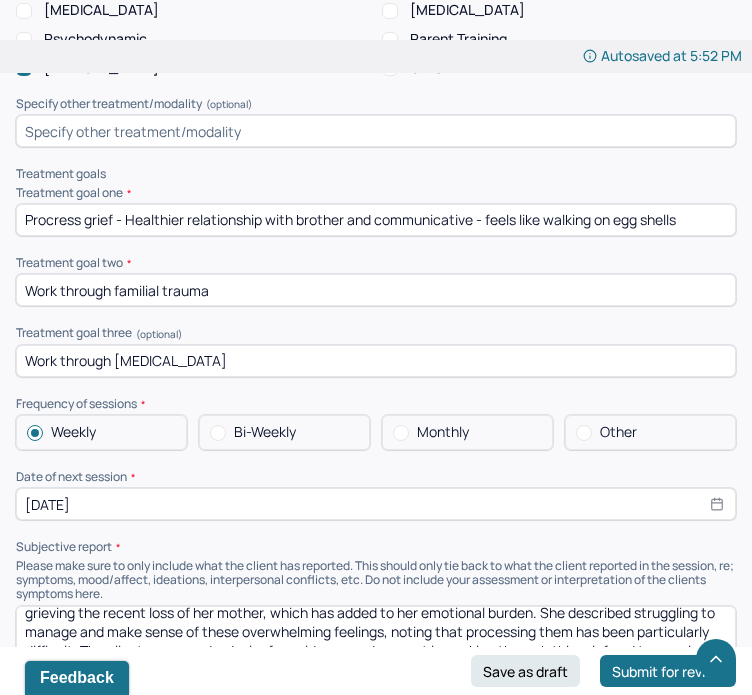 type on "Procress grief - Healthier relationship with brother and communicative - feels like walking on egg shells" 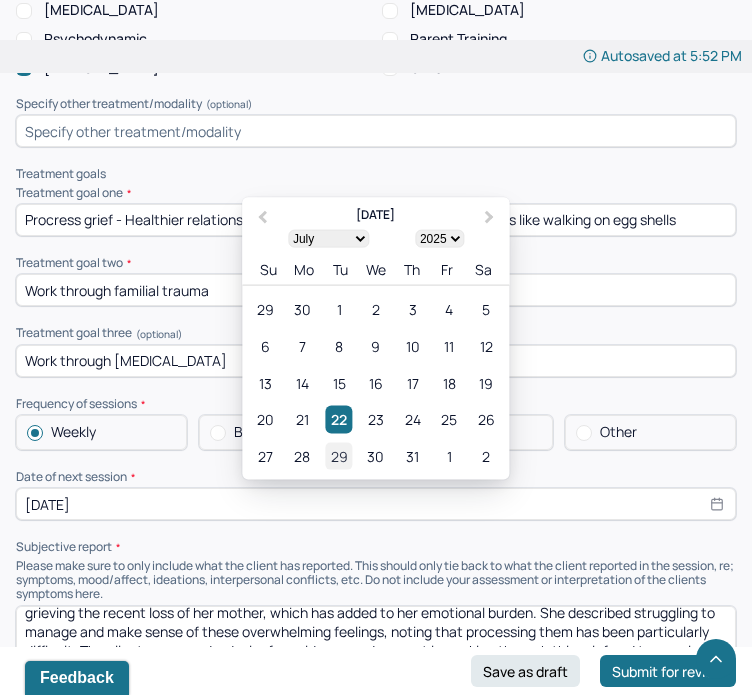 click on "29" at bounding box center [339, 456] 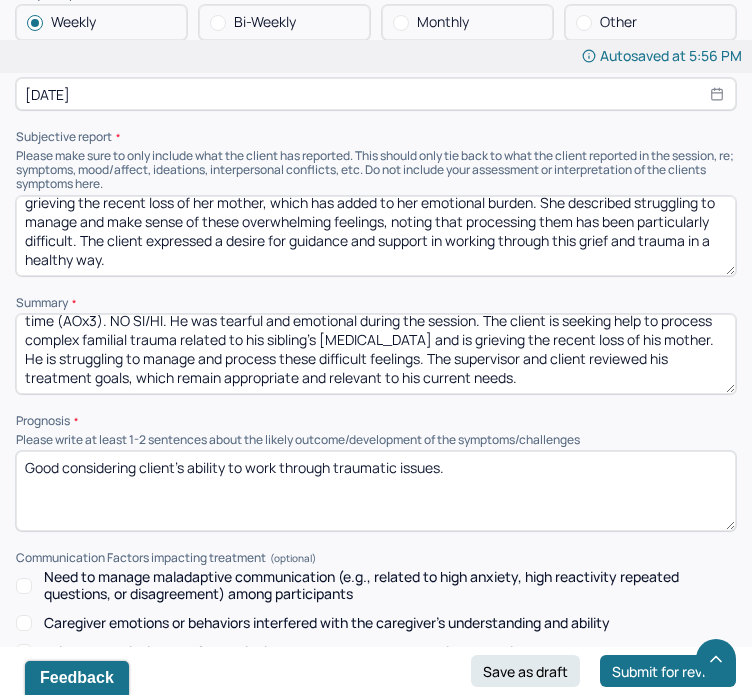 scroll, scrollTop: 8834, scrollLeft: 0, axis: vertical 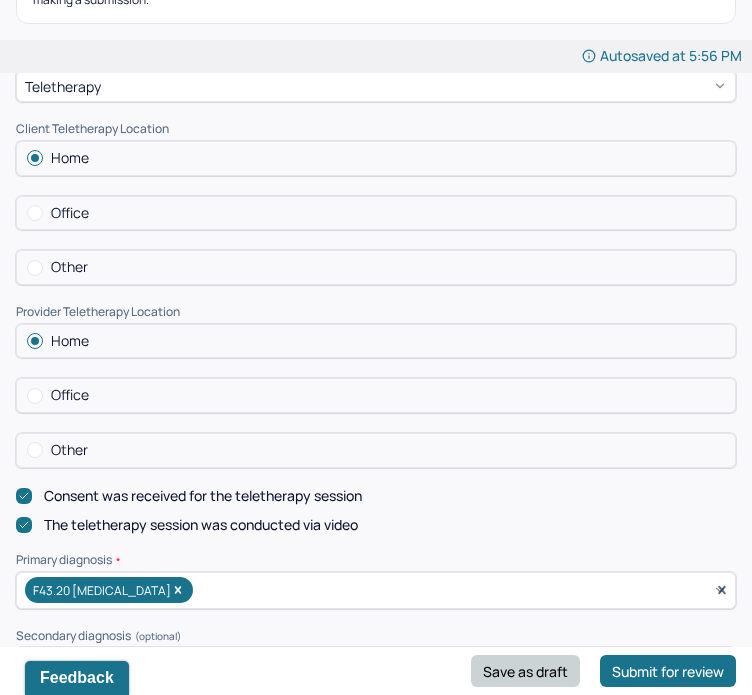 click on "Save as draft" at bounding box center (525, 671) 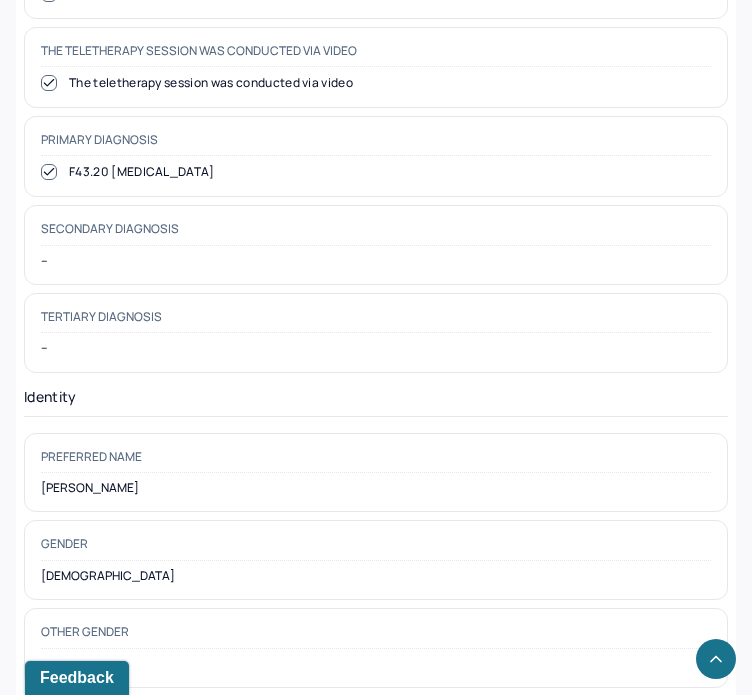 scroll, scrollTop: 1404, scrollLeft: 0, axis: vertical 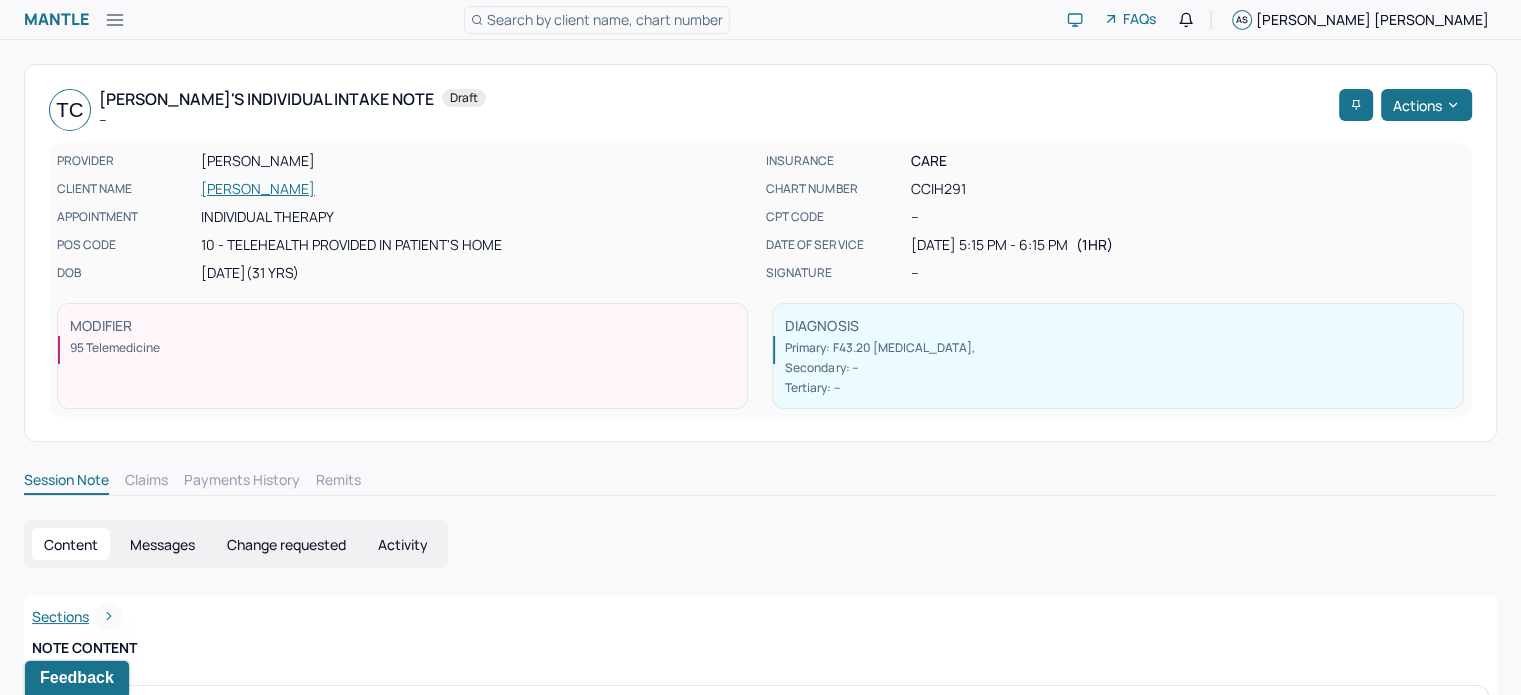 click on "Mantle" at bounding box center [56, 19] 